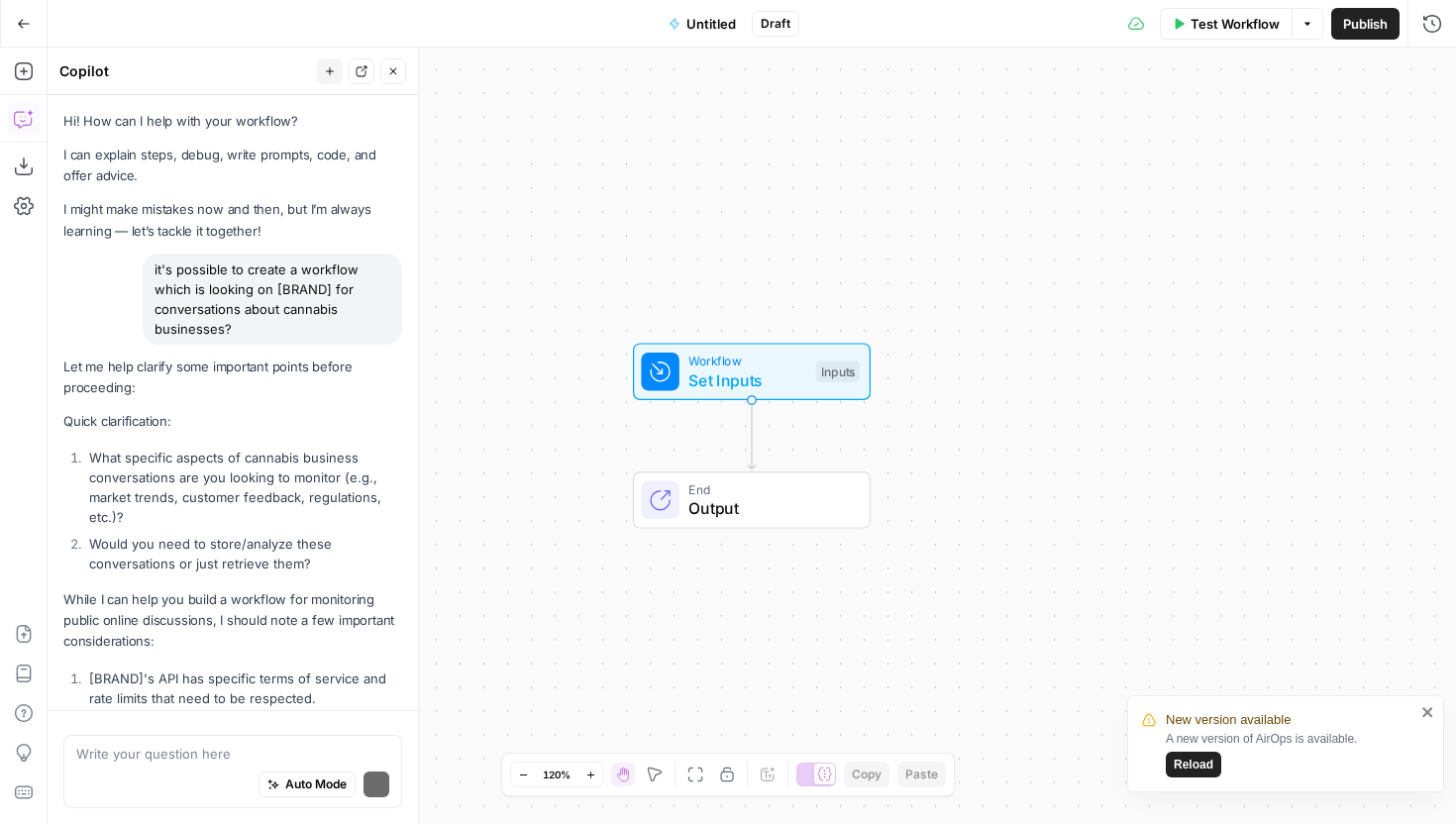 scroll, scrollTop: 0, scrollLeft: 0, axis: both 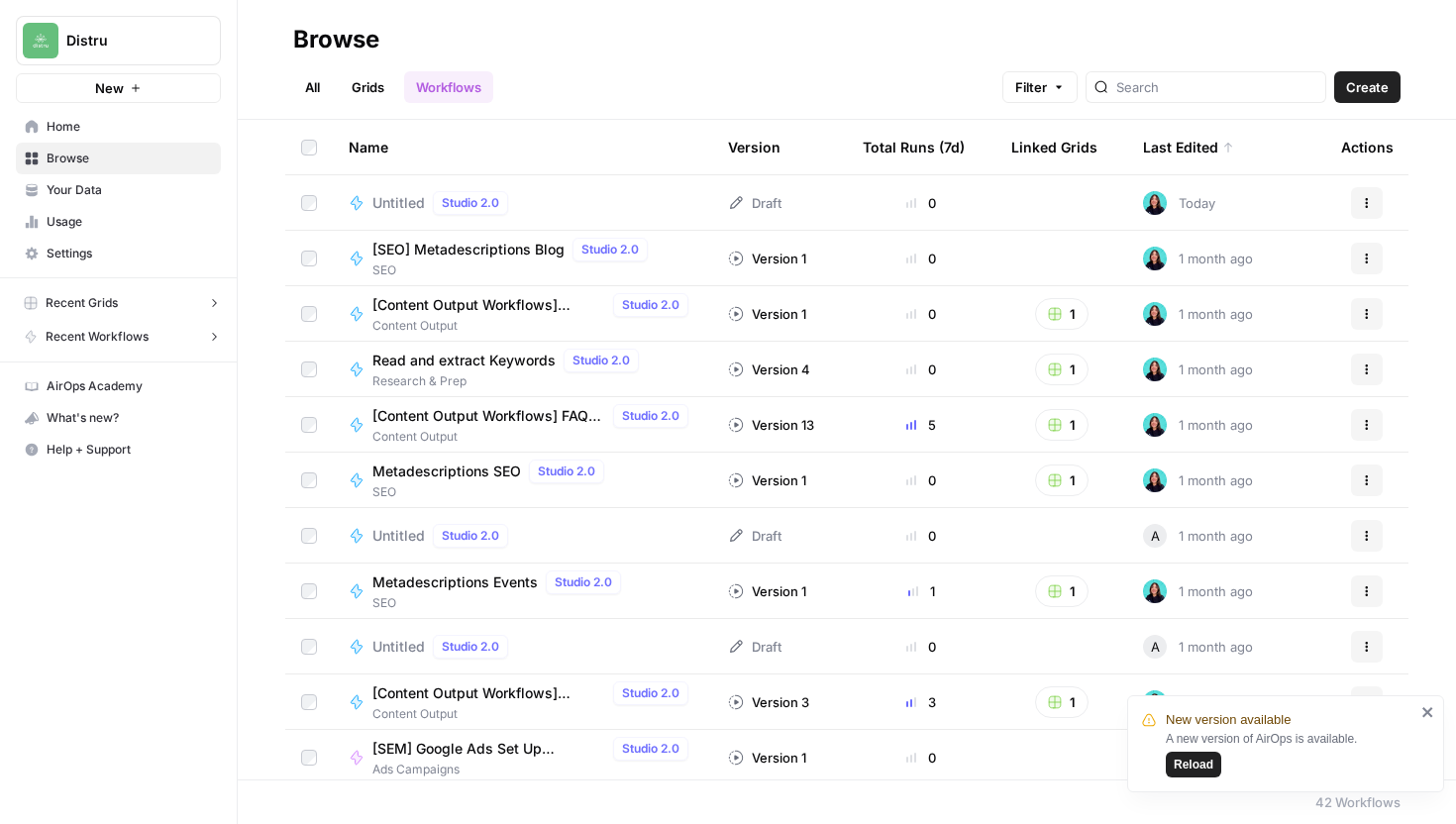 click on "Create" at bounding box center (1367, 87) 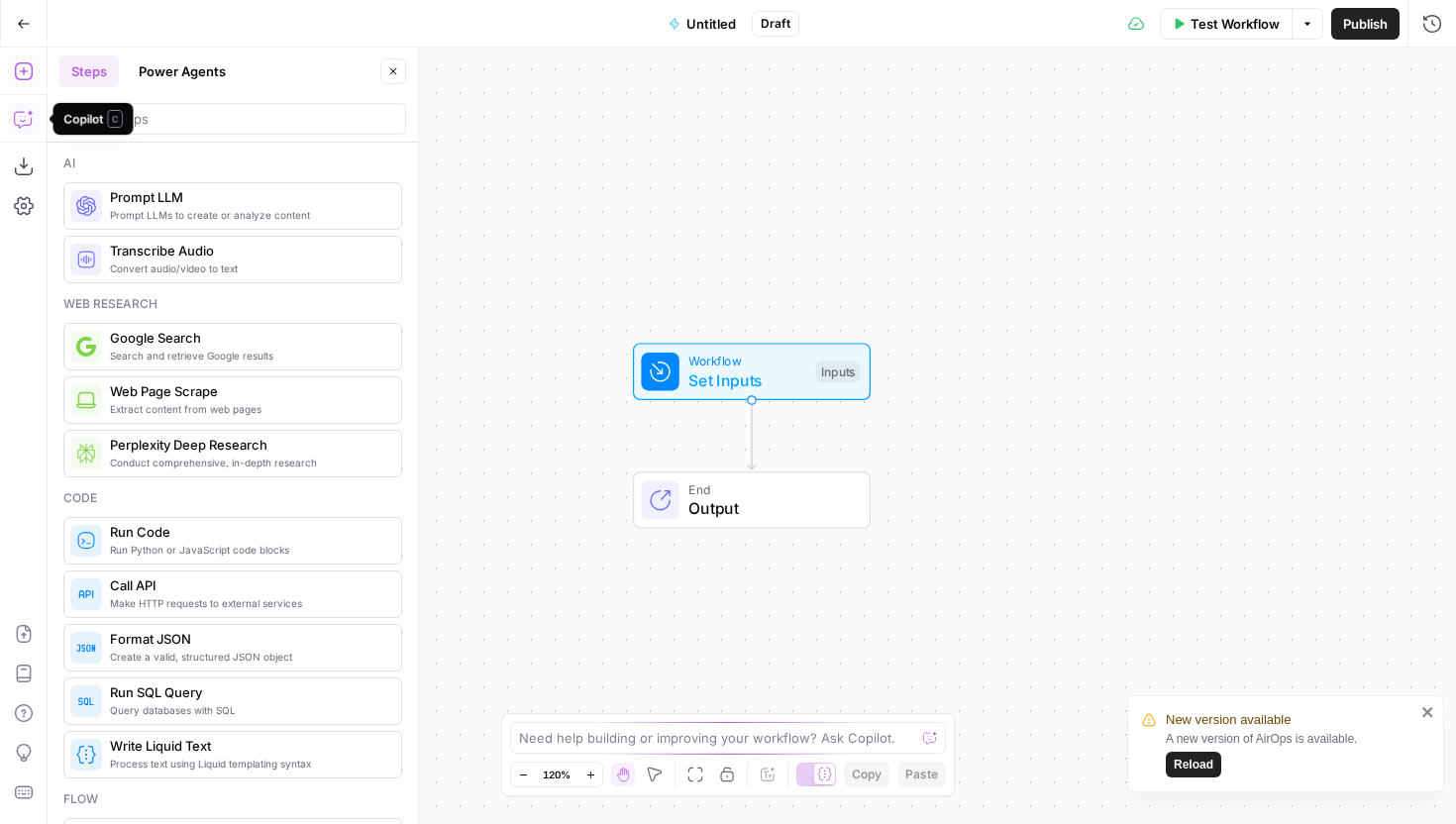 click 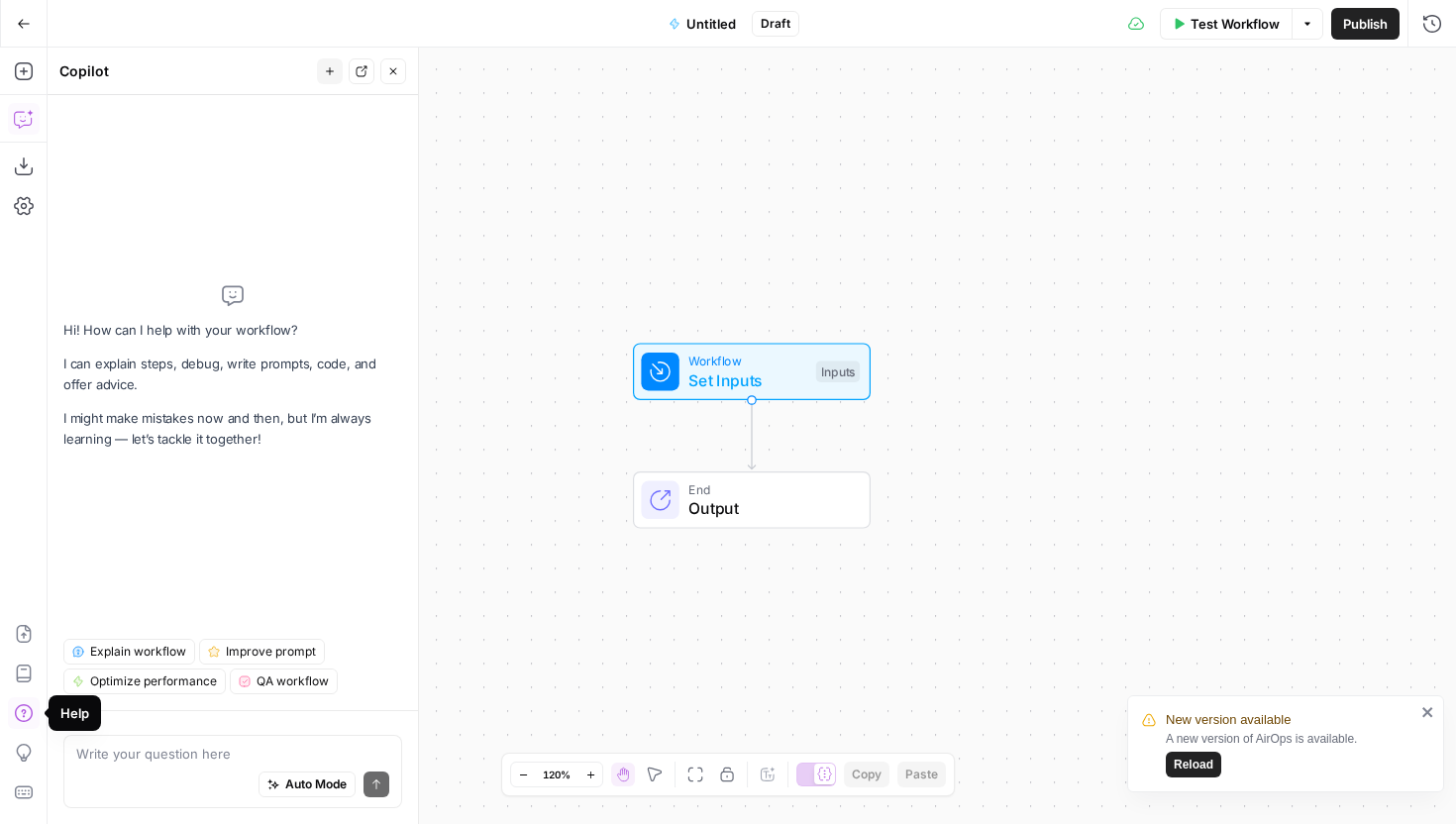 click at bounding box center [233, 754] 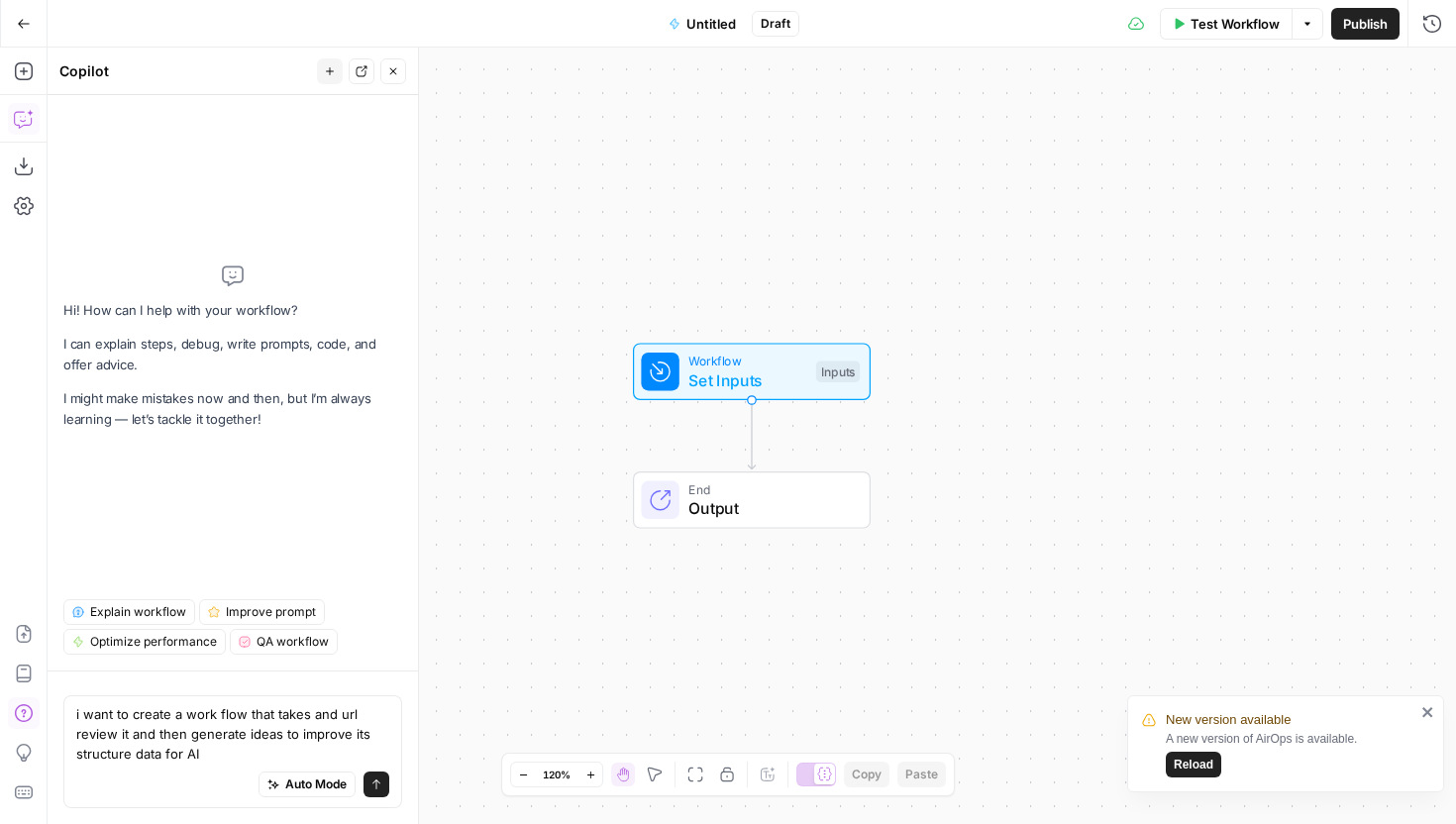type on "i want to create a work flow that takes and url review it and then generate ideas to improve its structure data for AIs" 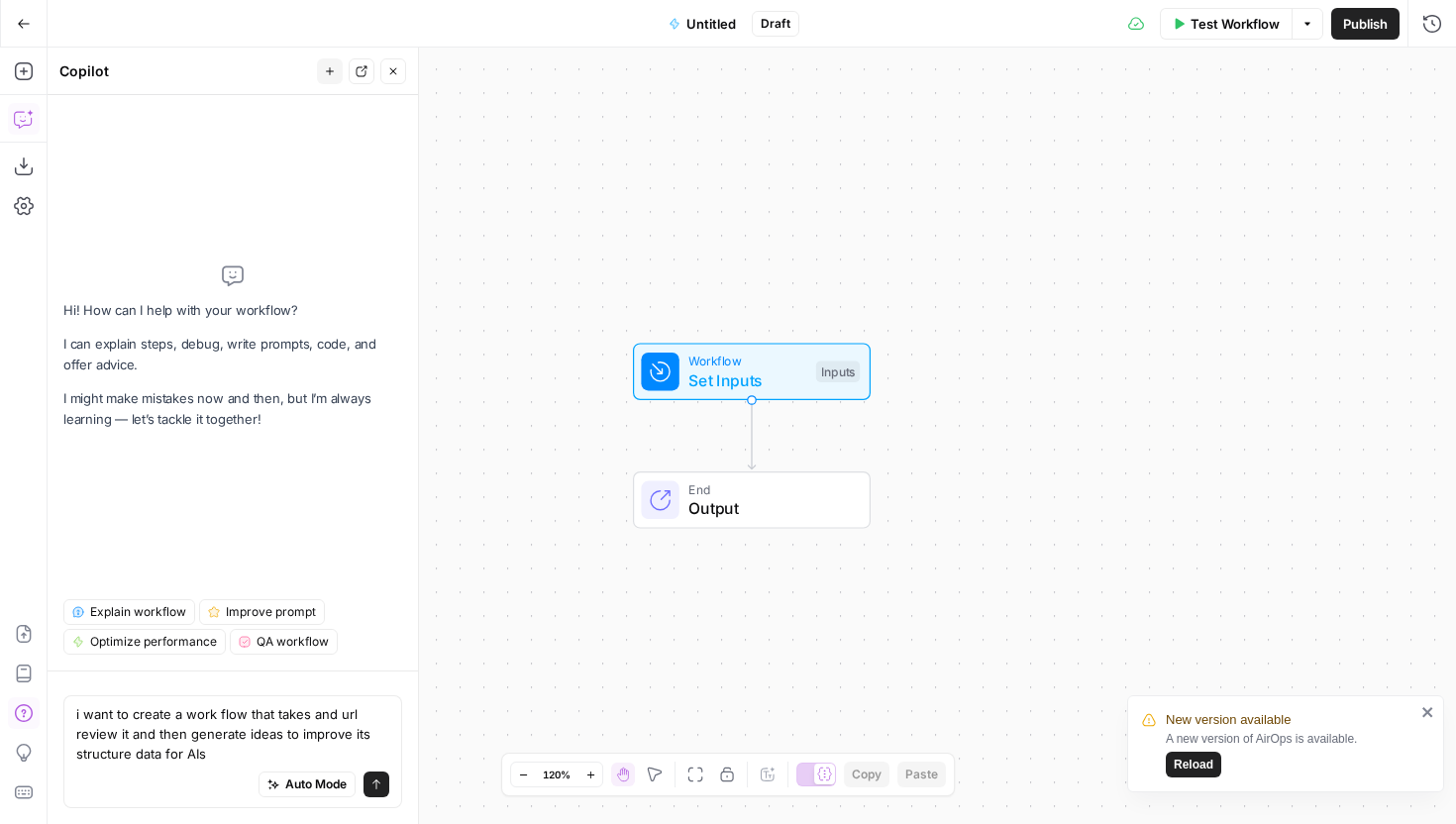 type 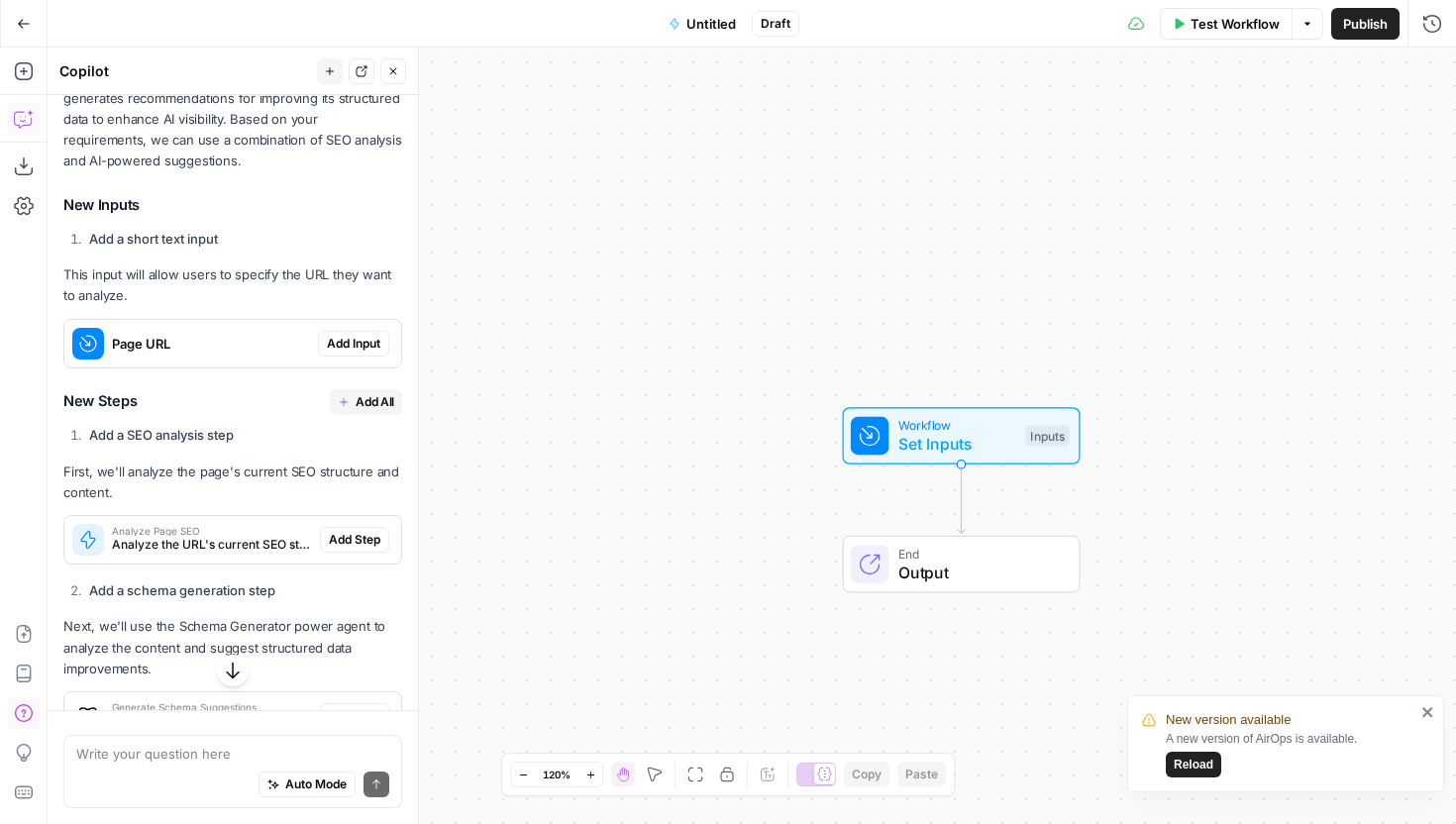scroll, scrollTop: 318, scrollLeft: 0, axis: vertical 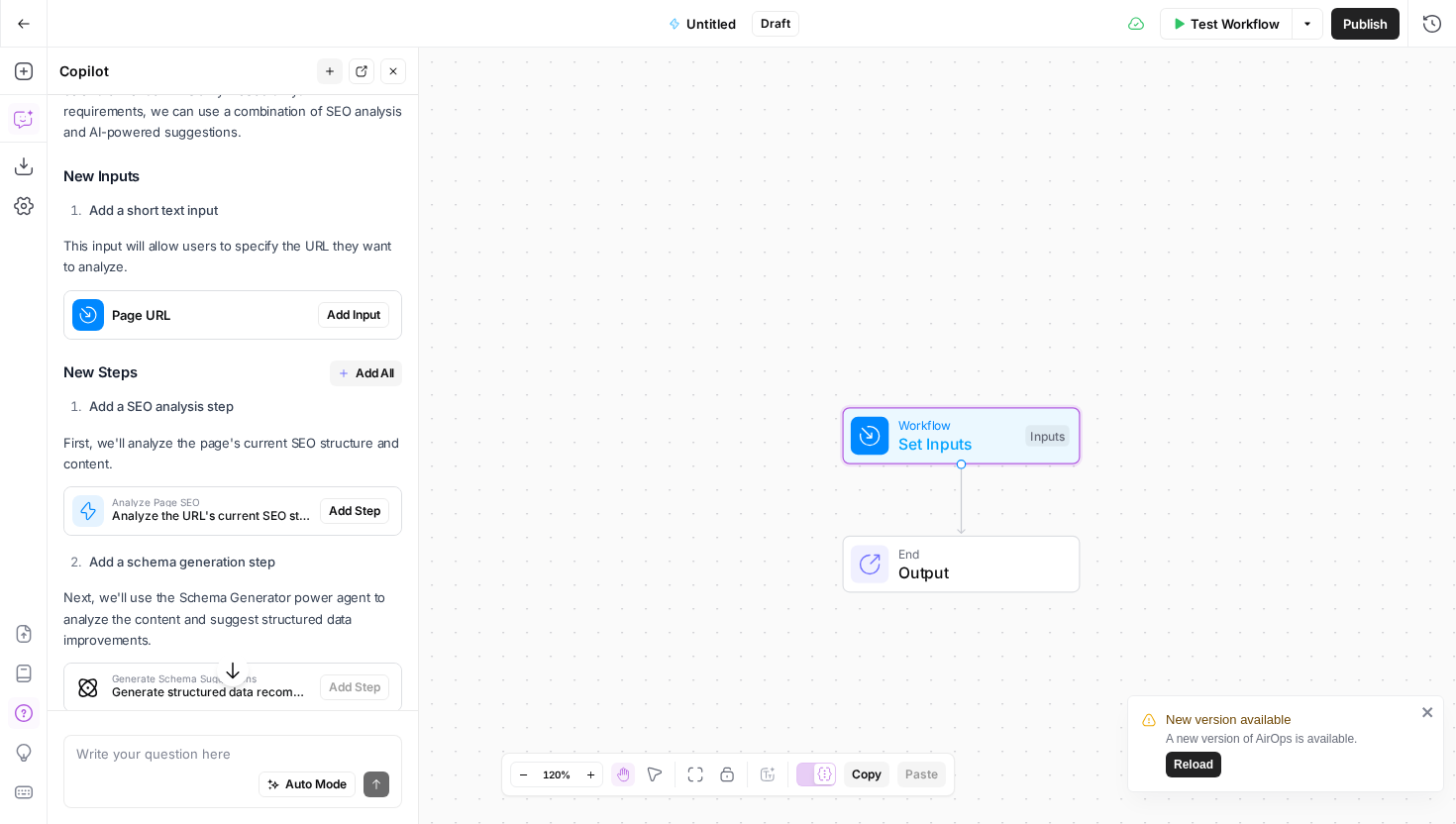 click on "Add Input" at bounding box center [354, 315] 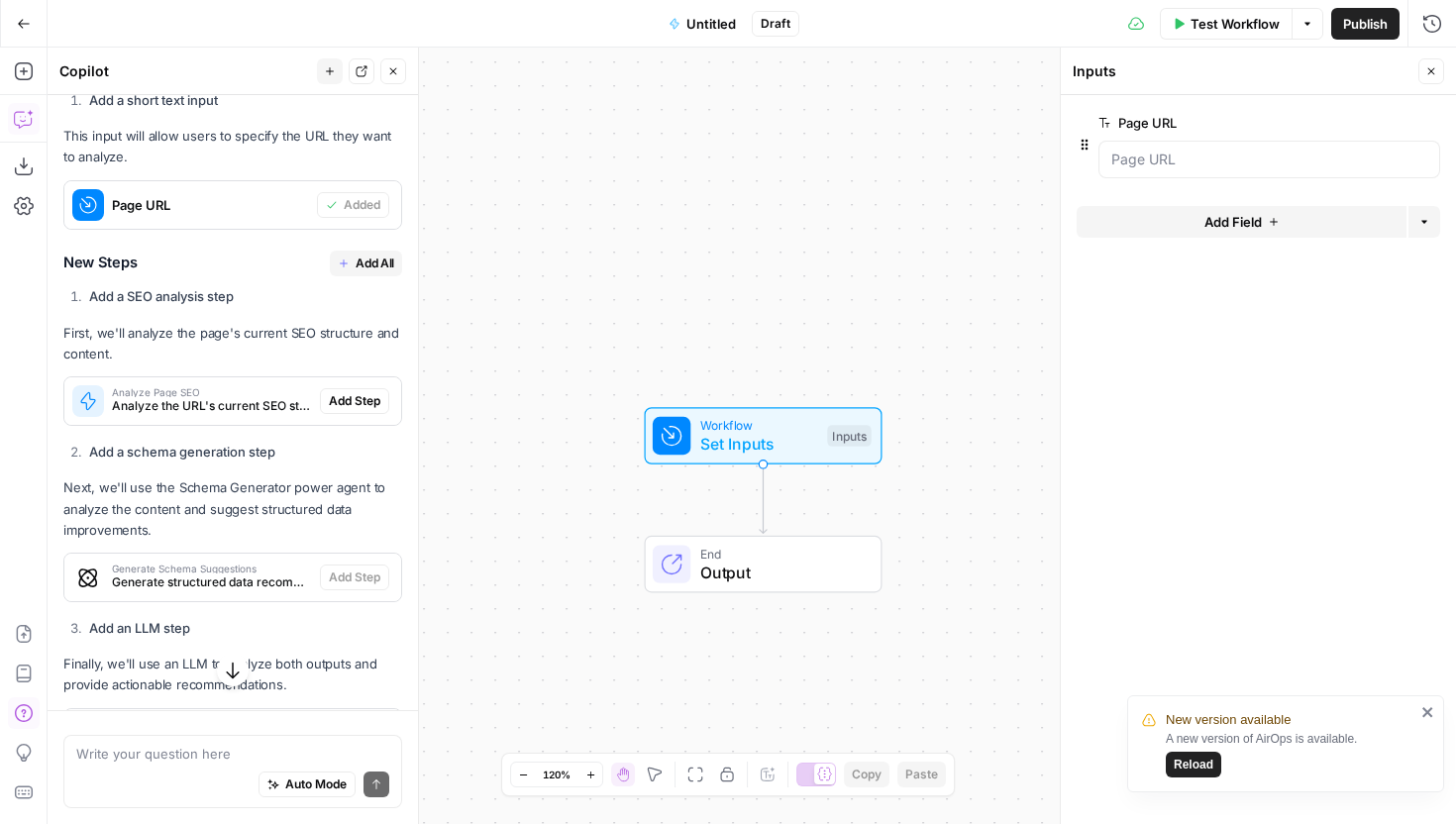 scroll, scrollTop: 488, scrollLeft: 0, axis: vertical 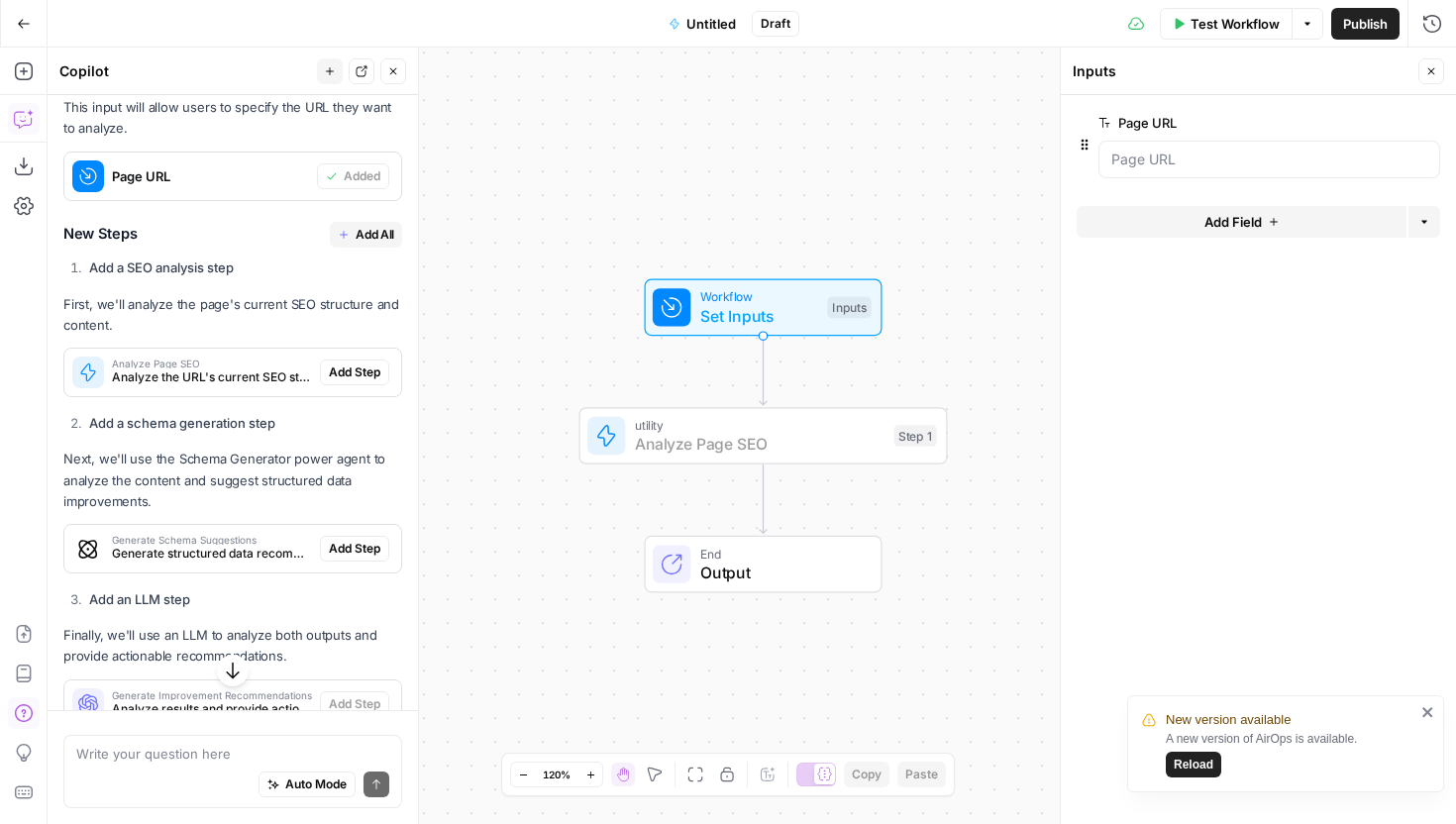 click on "Add Step" at bounding box center (355, 372) 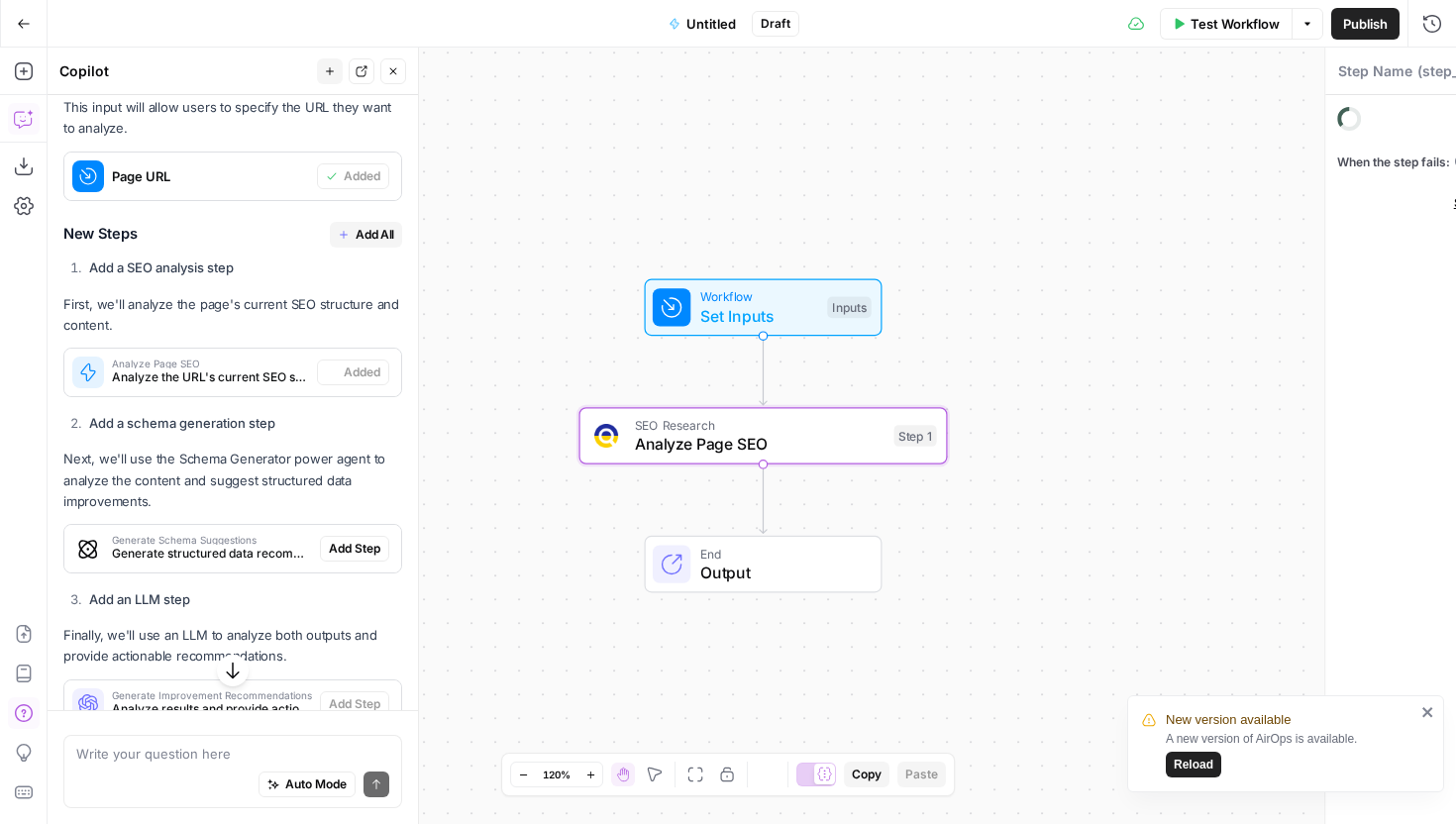 type on "Analyze Page SEO" 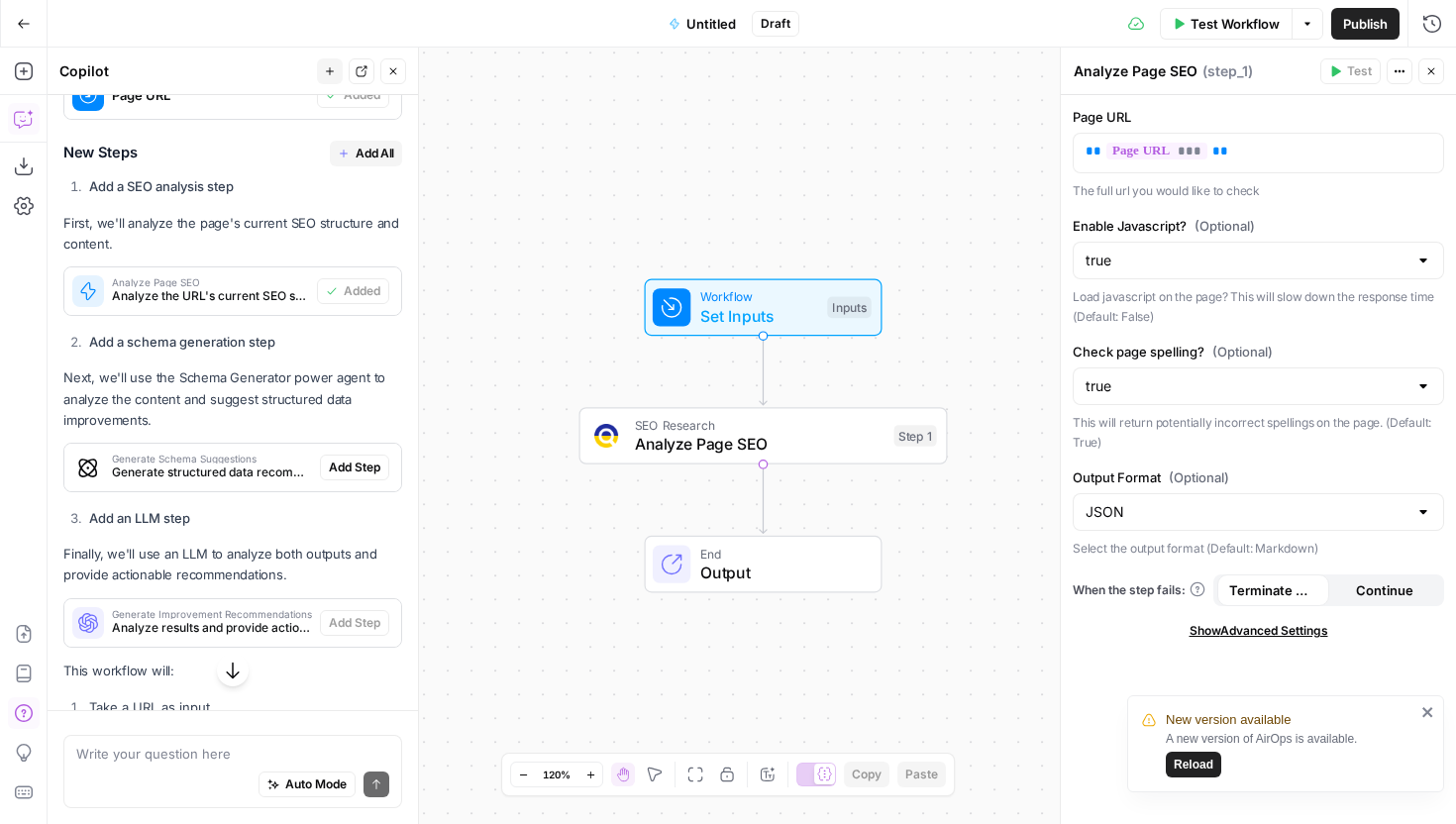 scroll, scrollTop: 580, scrollLeft: 0, axis: vertical 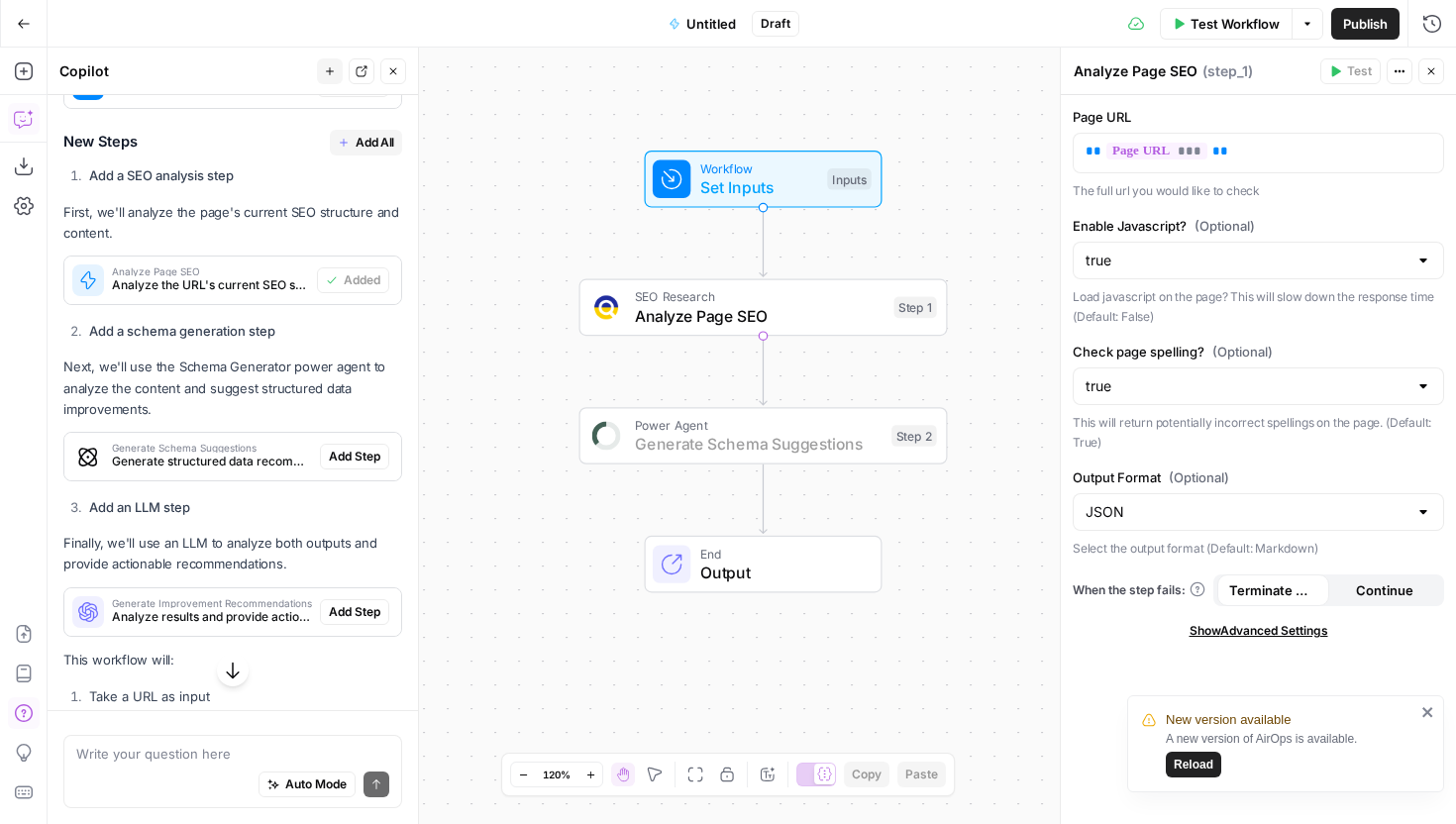click on "Add Step" at bounding box center [355, 457] 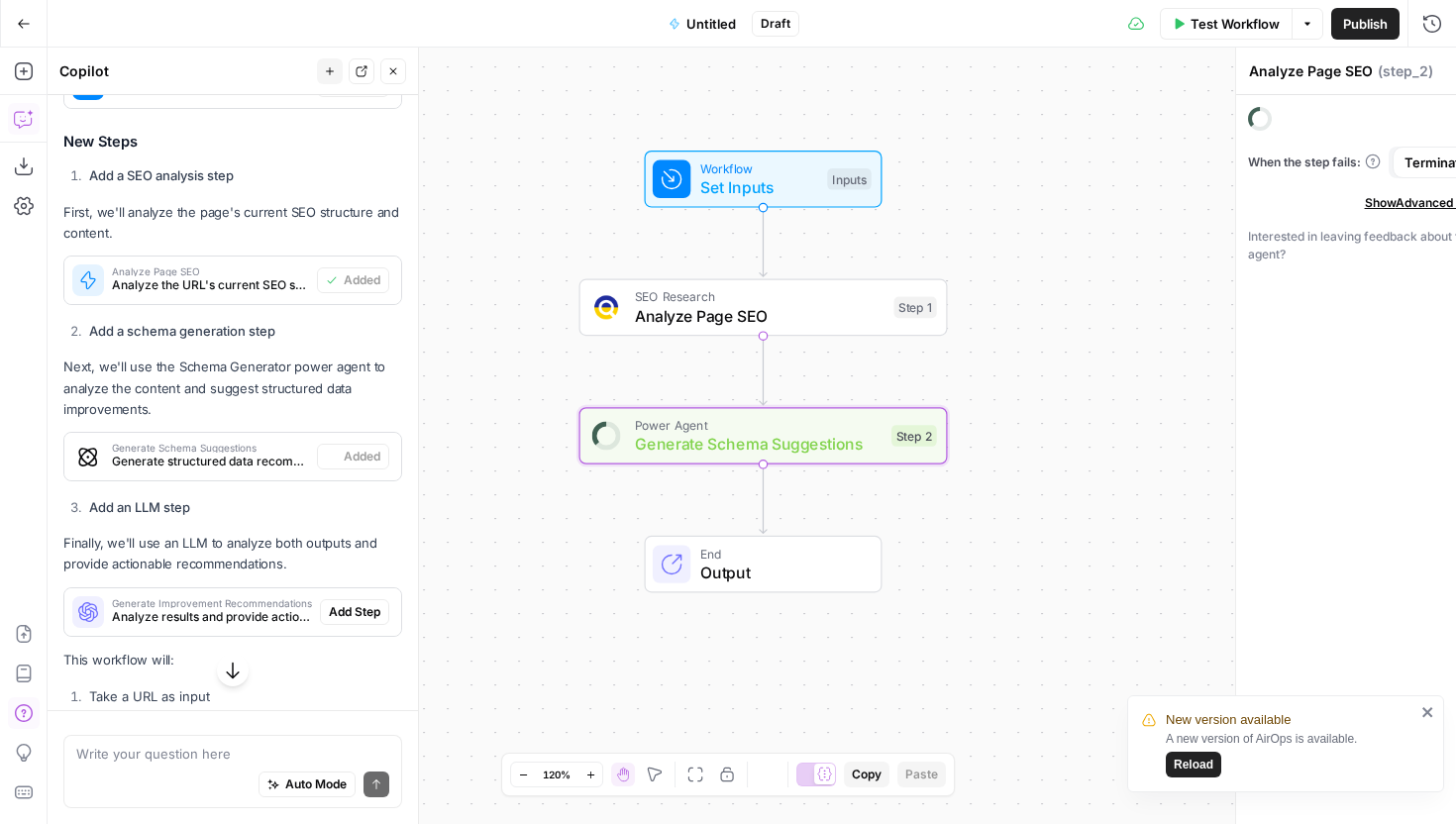 type on "Generate Schema Suggestions" 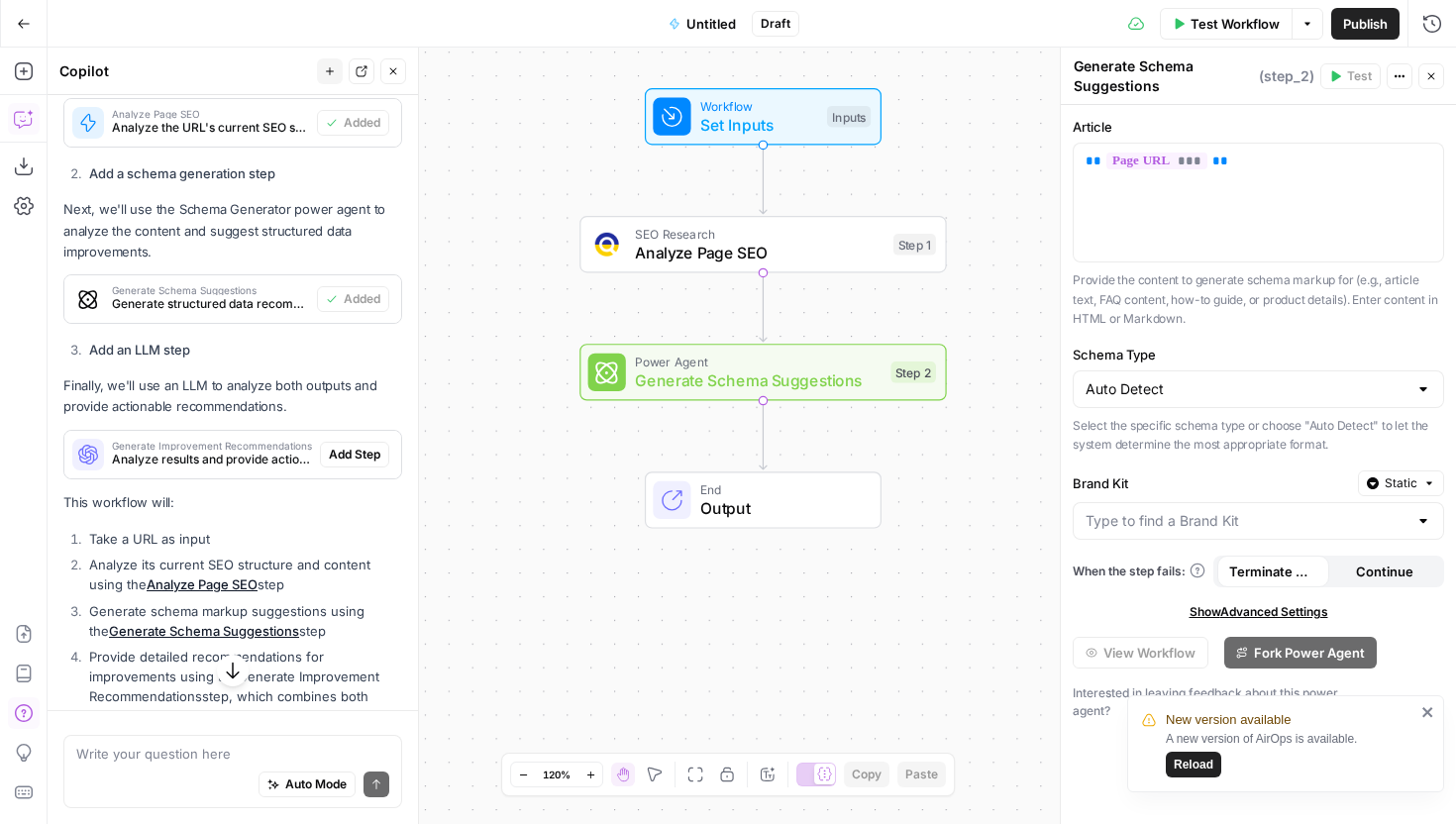scroll, scrollTop: 766, scrollLeft: 0, axis: vertical 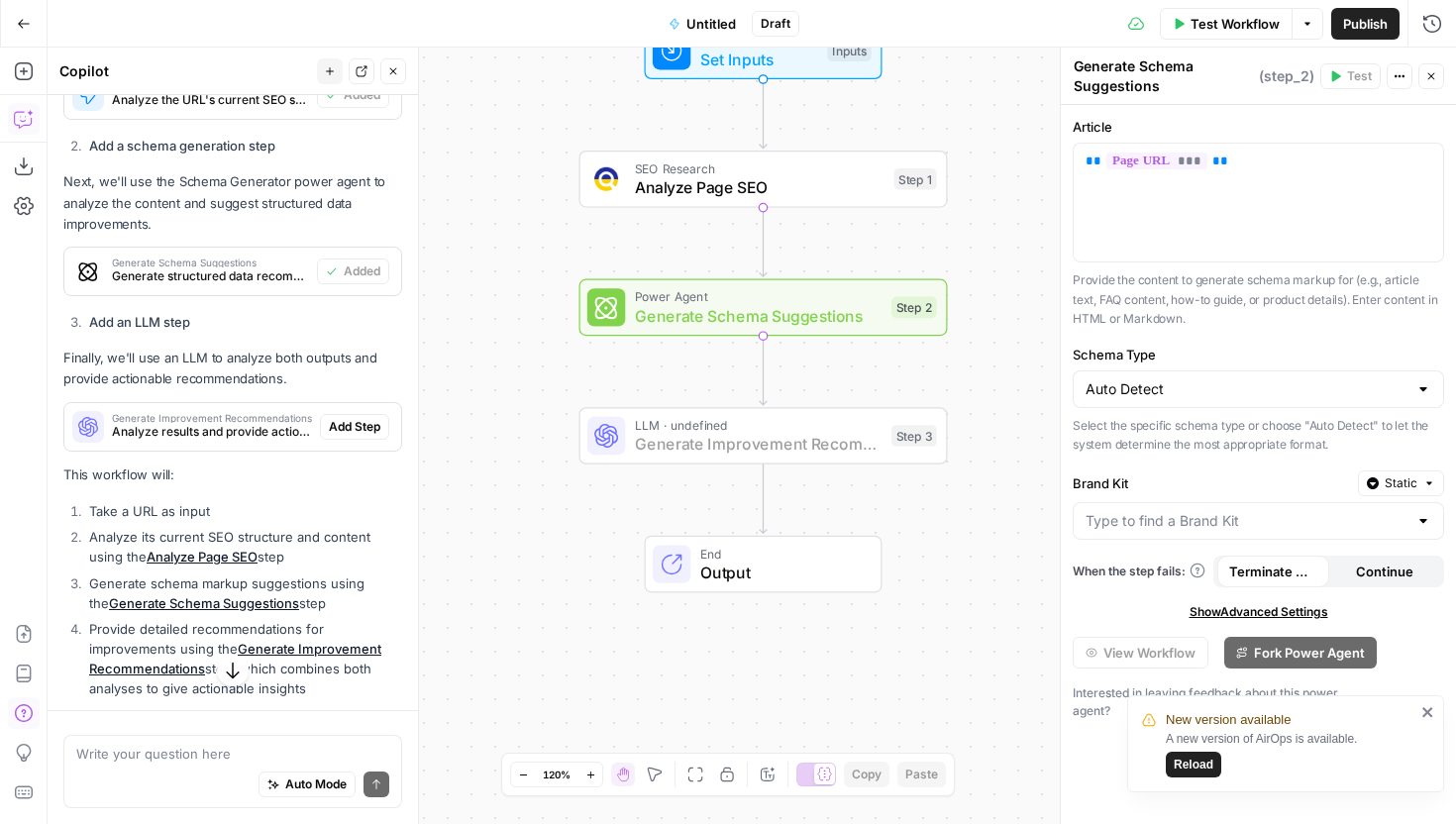 click on "Add Step" at bounding box center [355, 427] 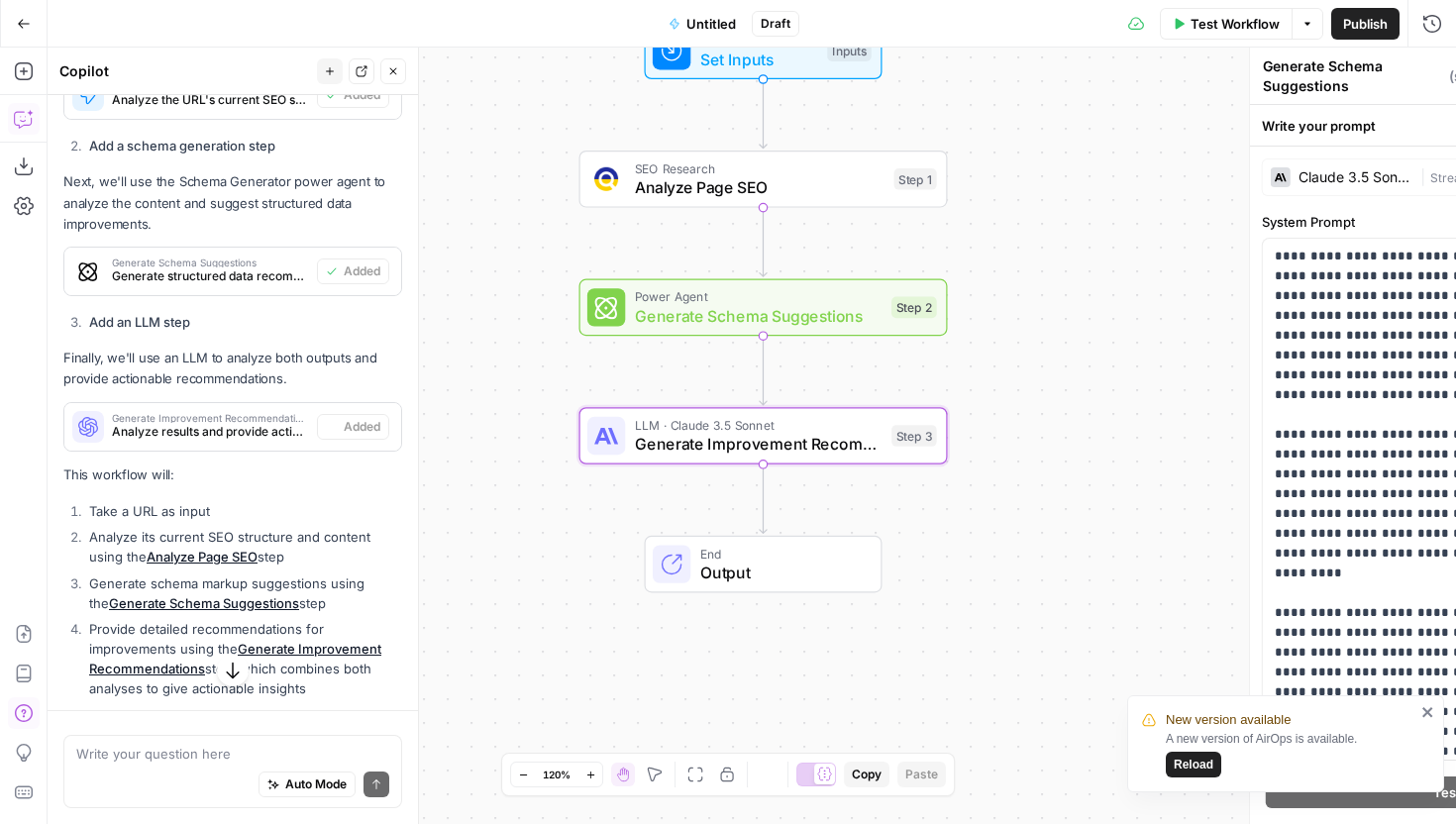 type on "Generate Improvement Recommendations" 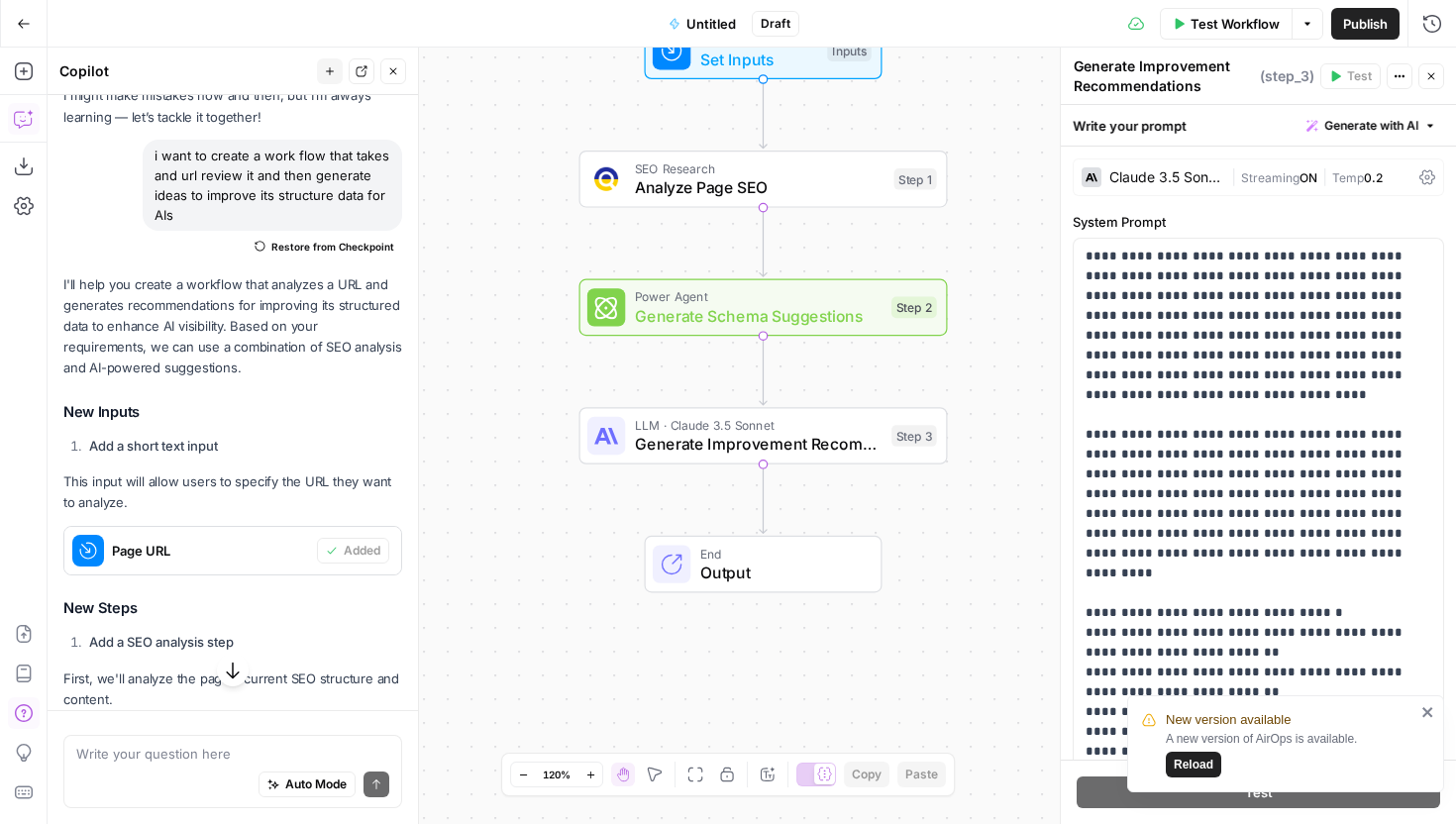 scroll, scrollTop: 0, scrollLeft: 0, axis: both 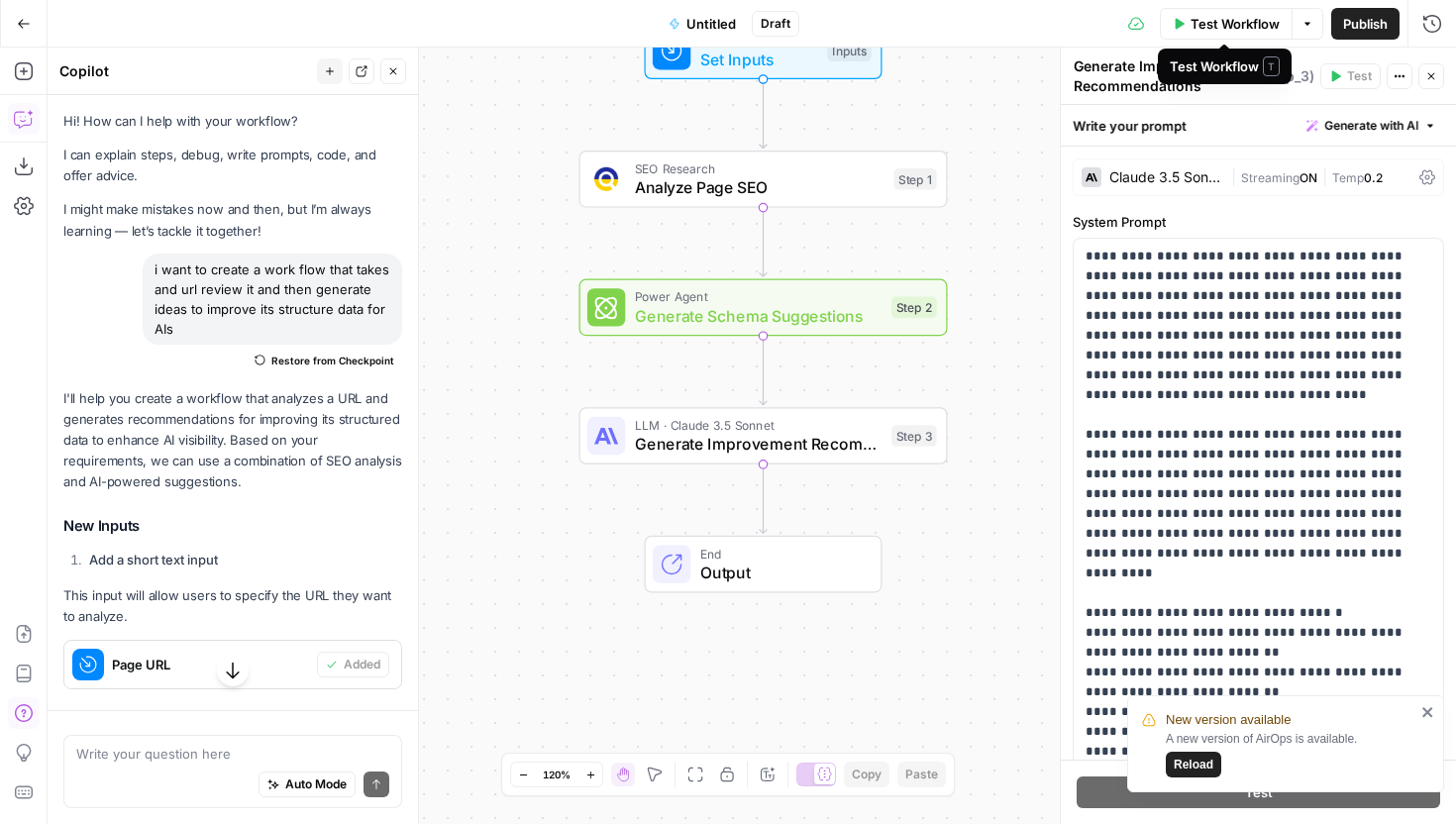 click on "Test Workflow" at bounding box center [1235, 24] 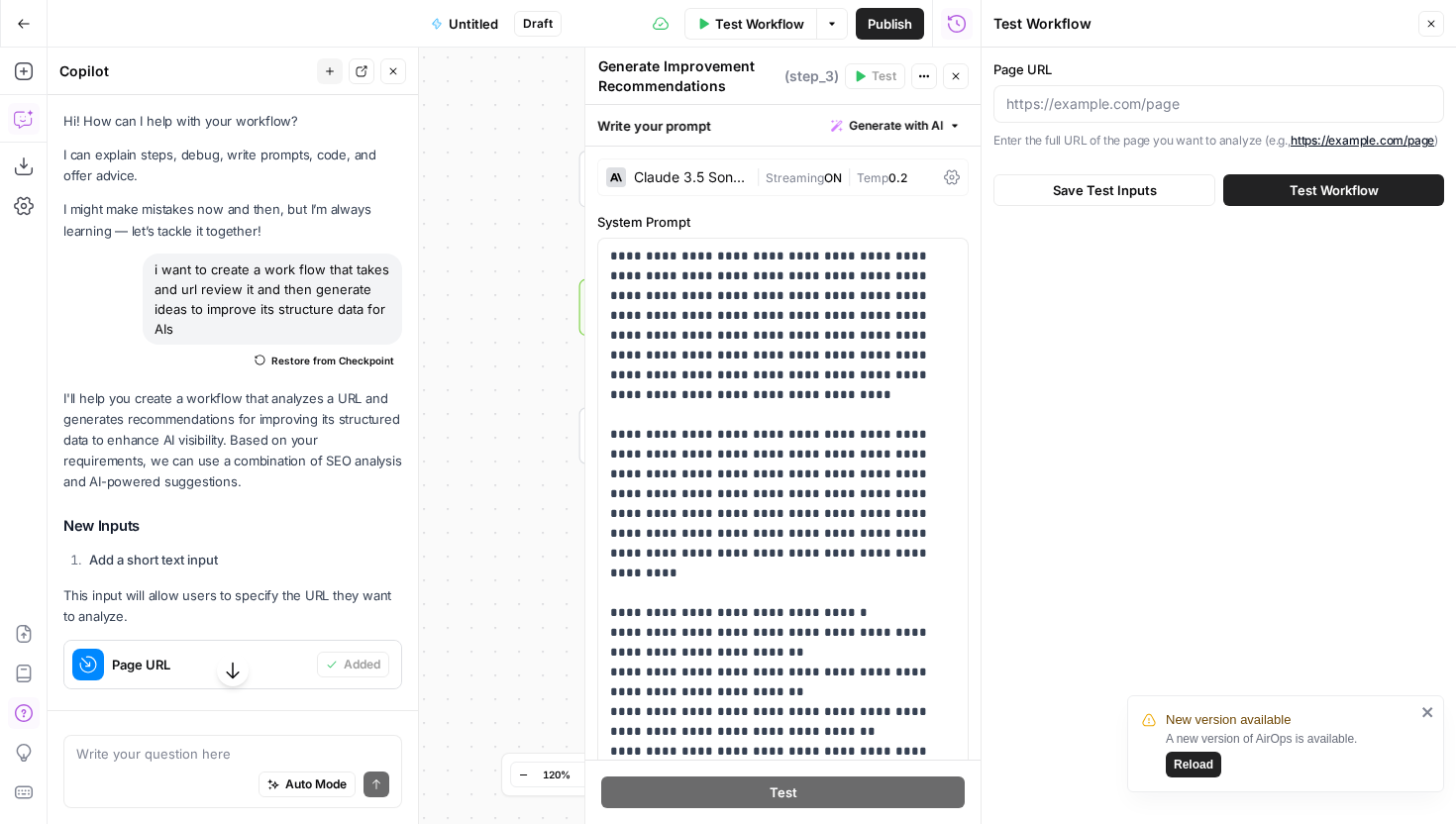 click at bounding box center (1218, 104) 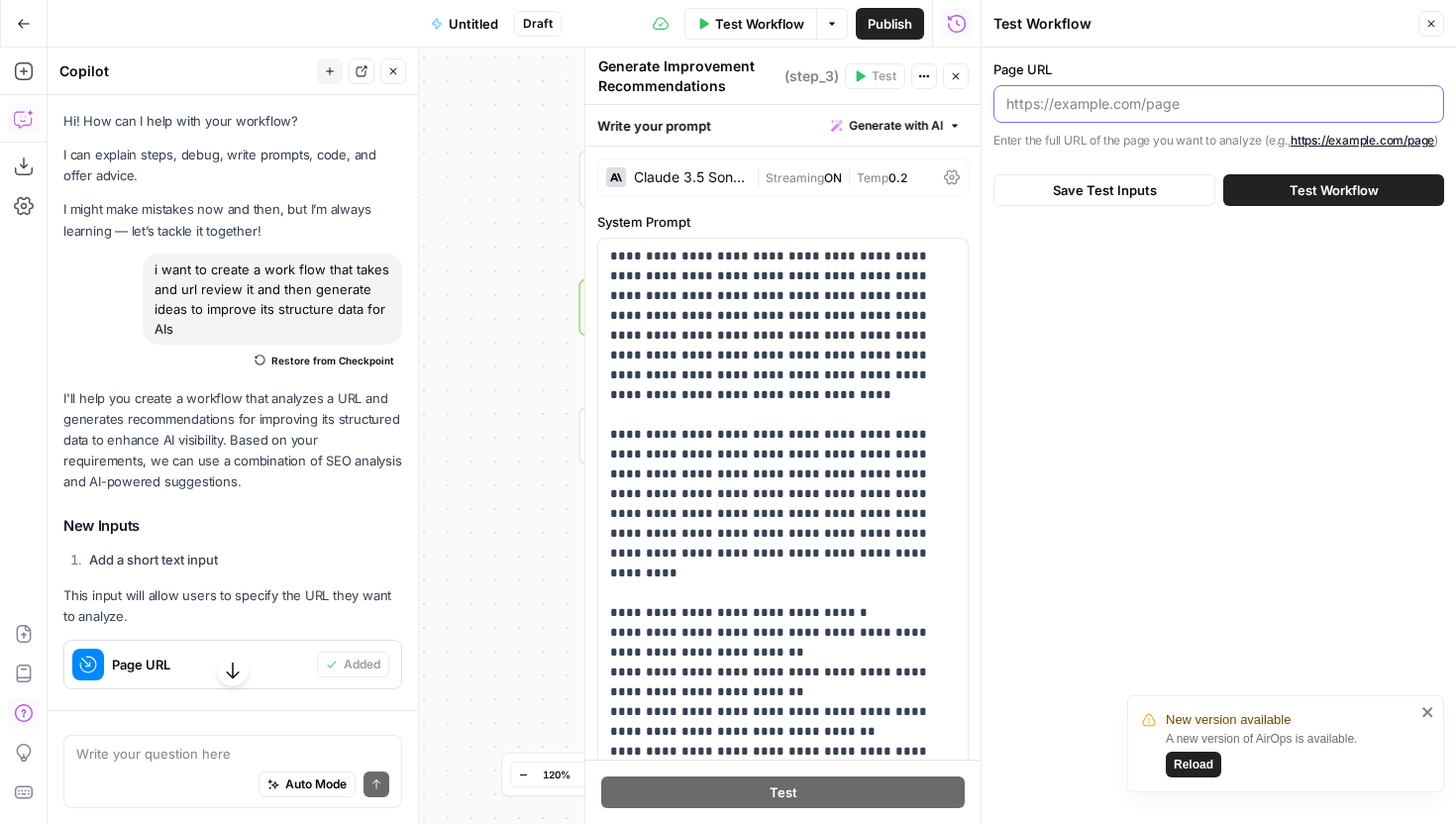 paste on "https://www.distru.com/" 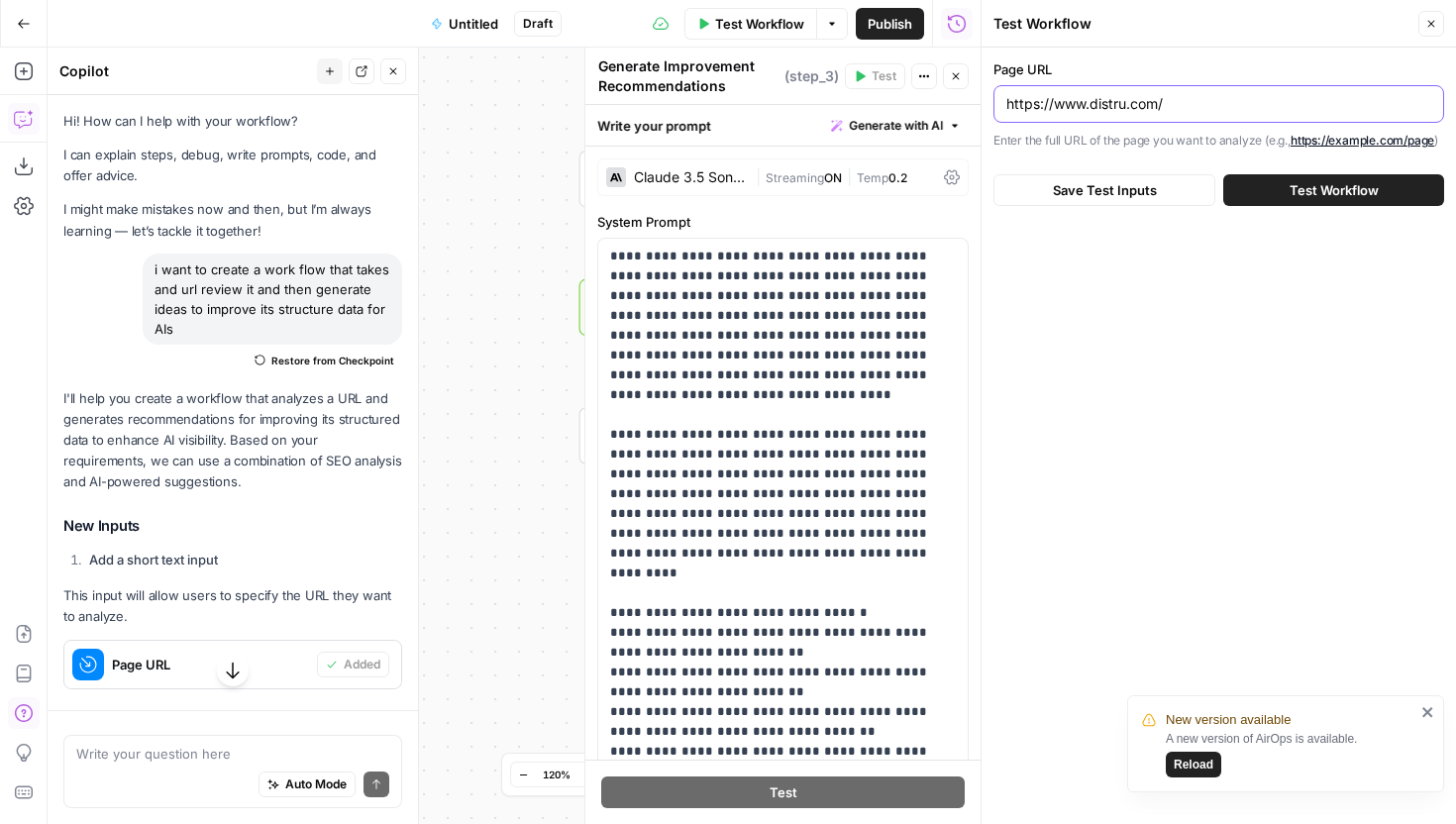 type on "https://www.distru.com/" 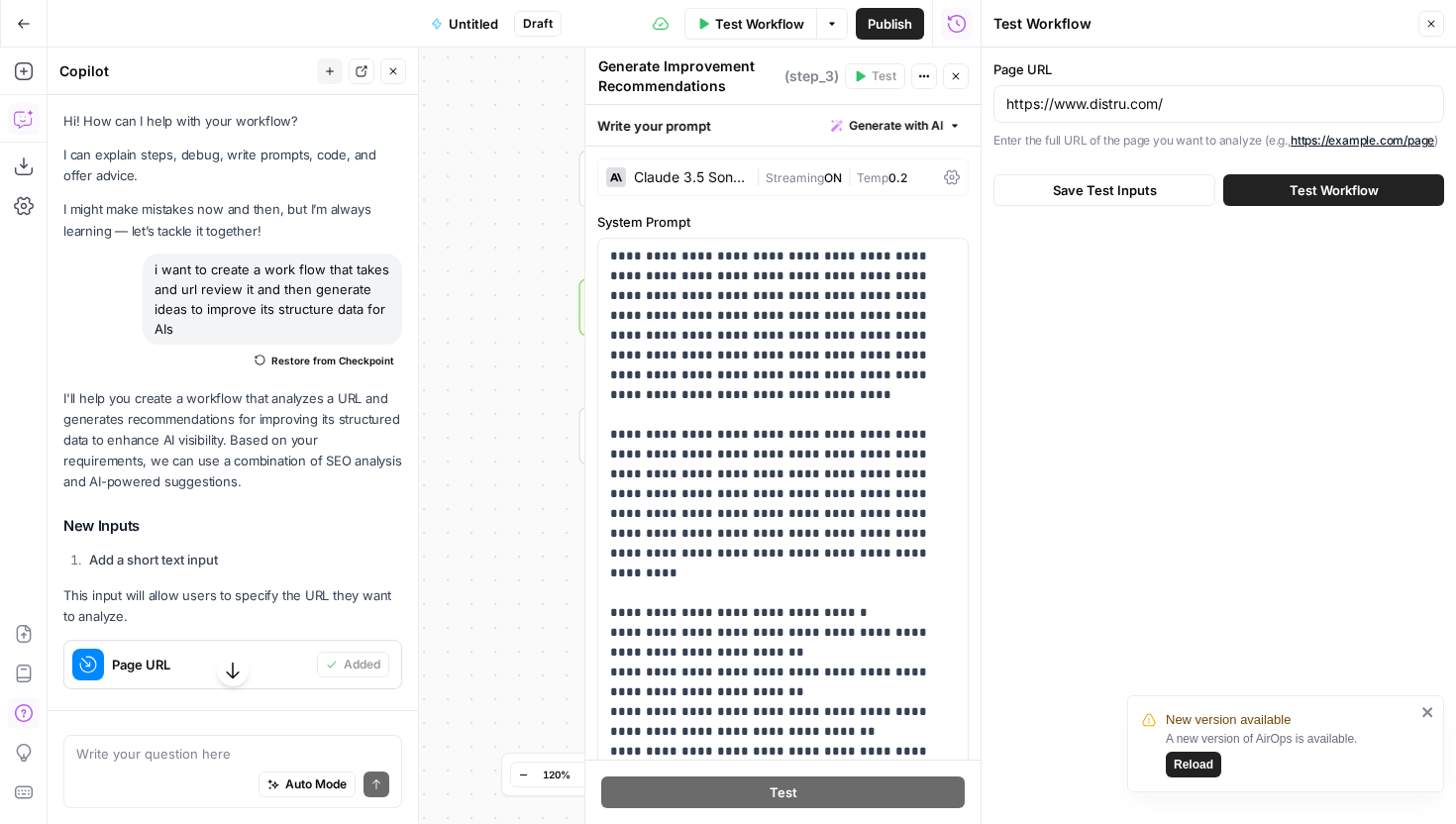 click on "Test Workflow" at bounding box center (1333, 190) 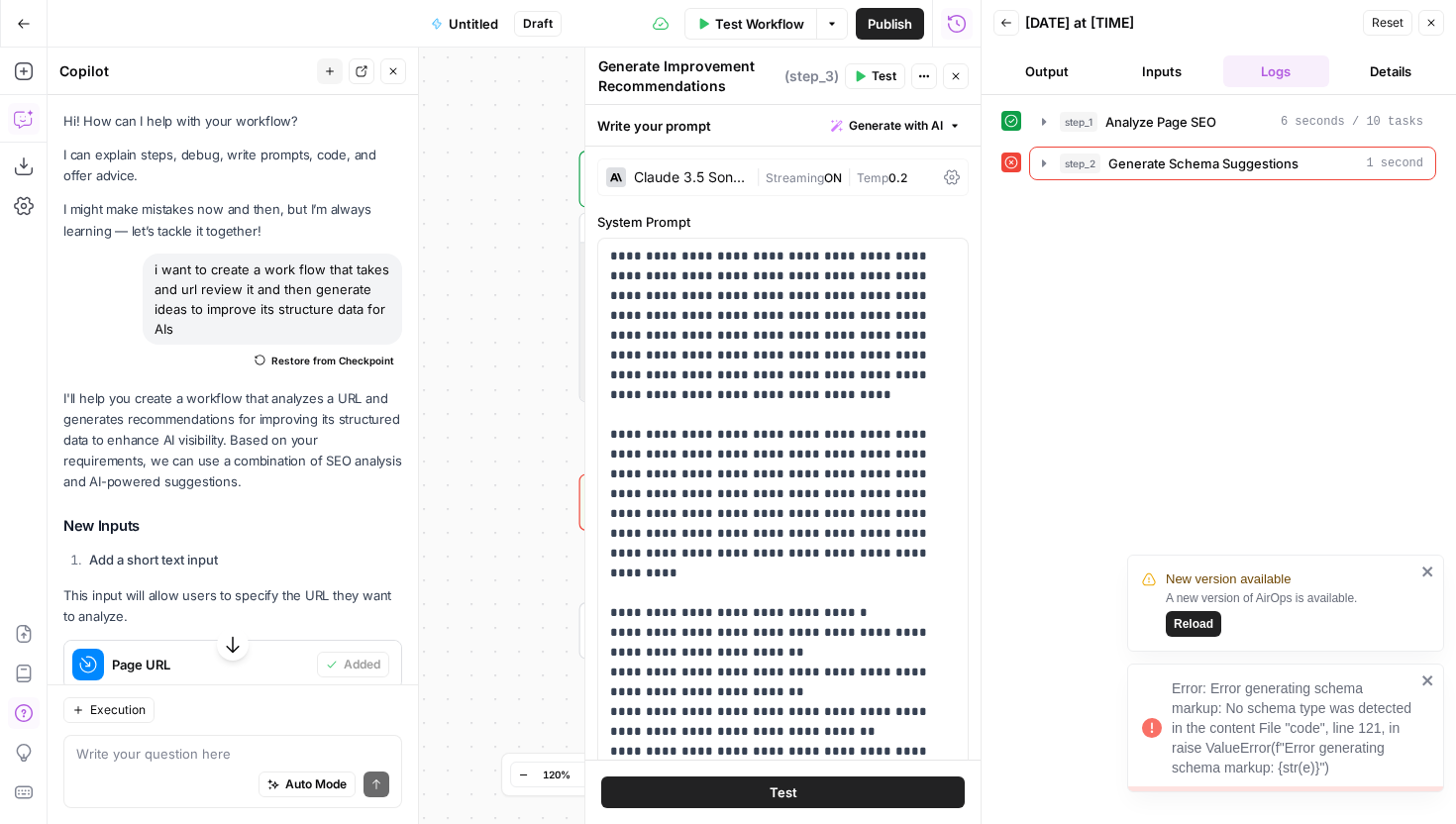 click on "Reload" at bounding box center (1194, 624) 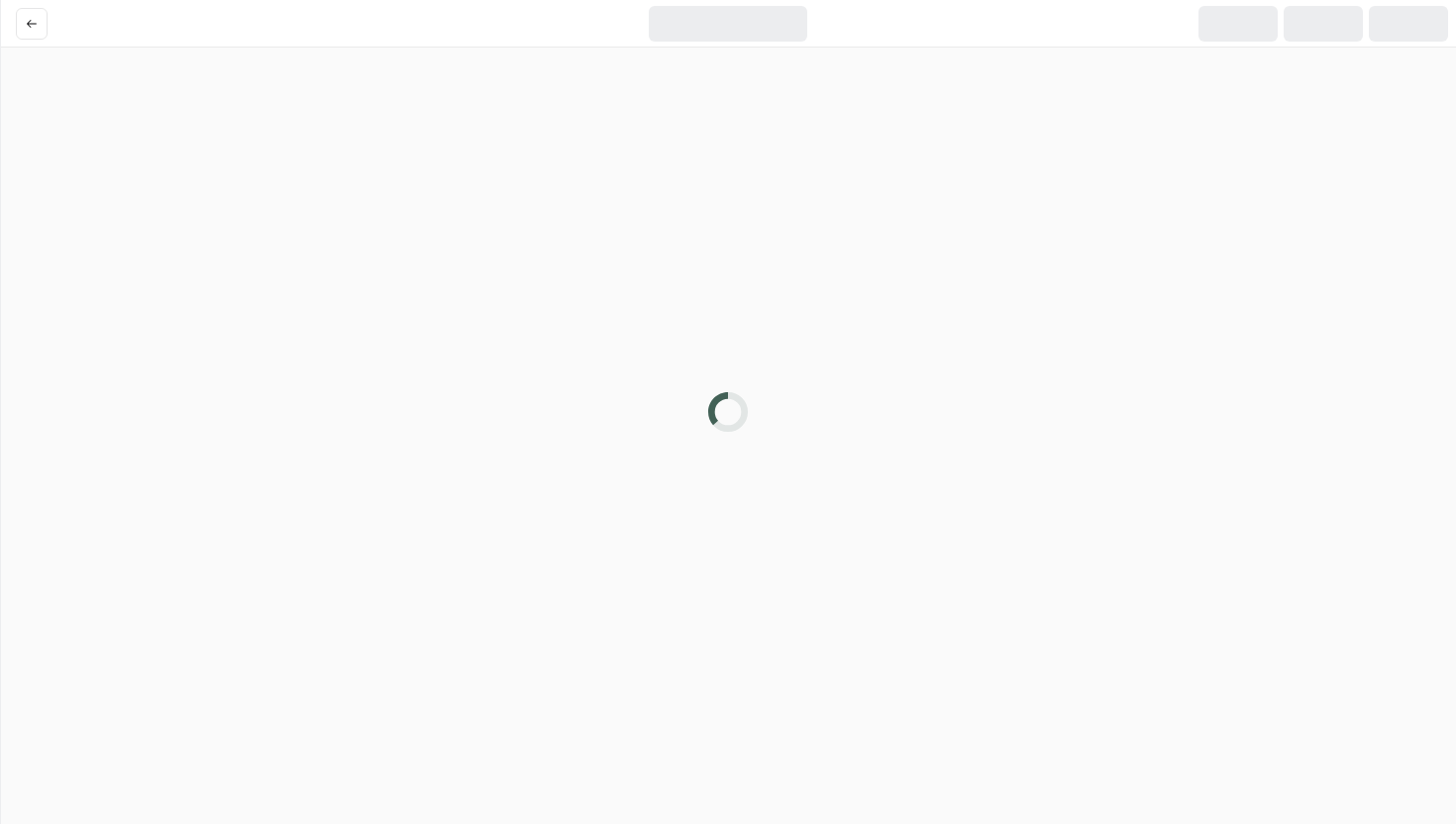scroll, scrollTop: 0, scrollLeft: 0, axis: both 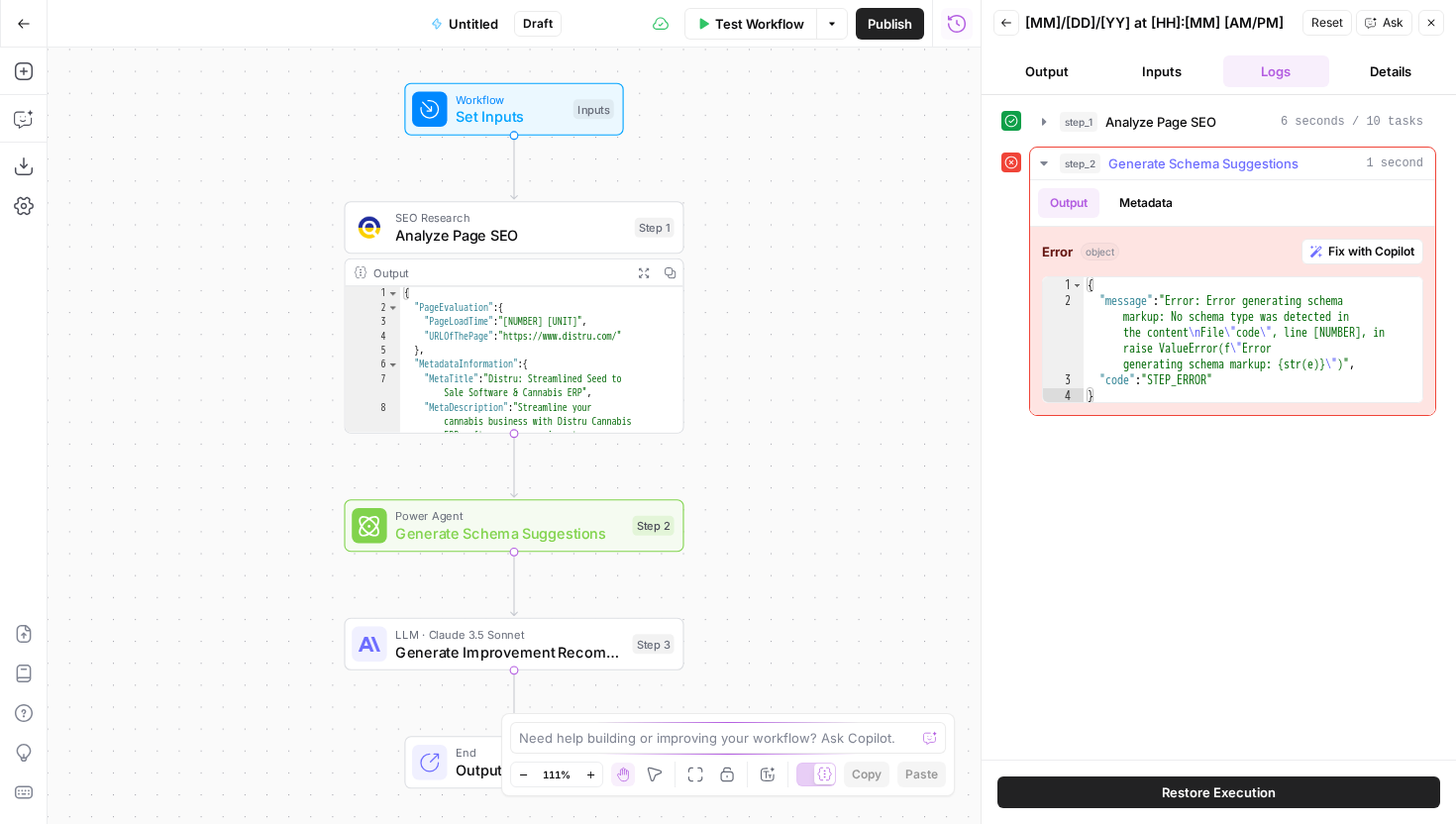 click on "Fix with Copilot" at bounding box center [1371, 252] 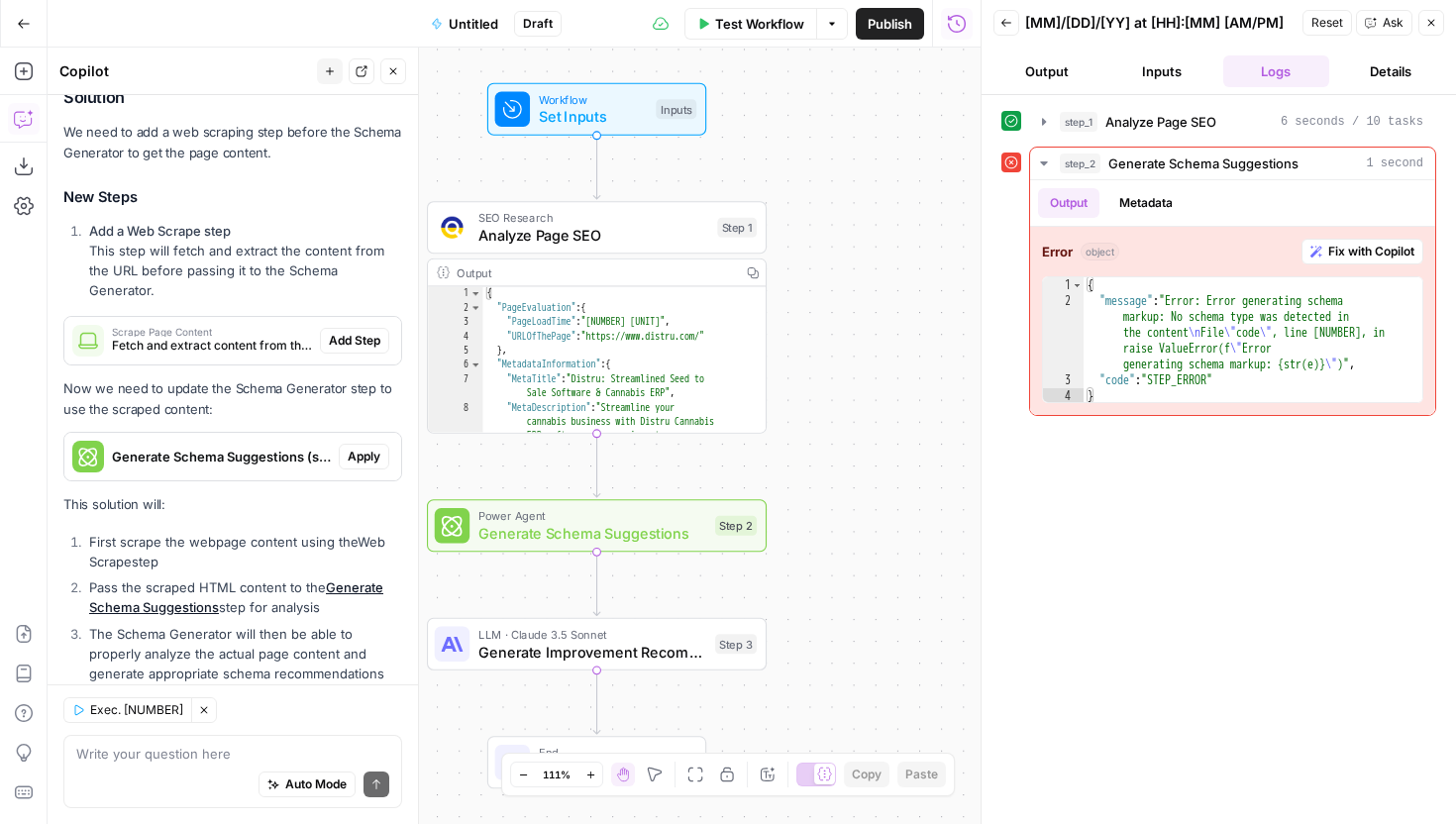 scroll, scrollTop: 358, scrollLeft: 0, axis: vertical 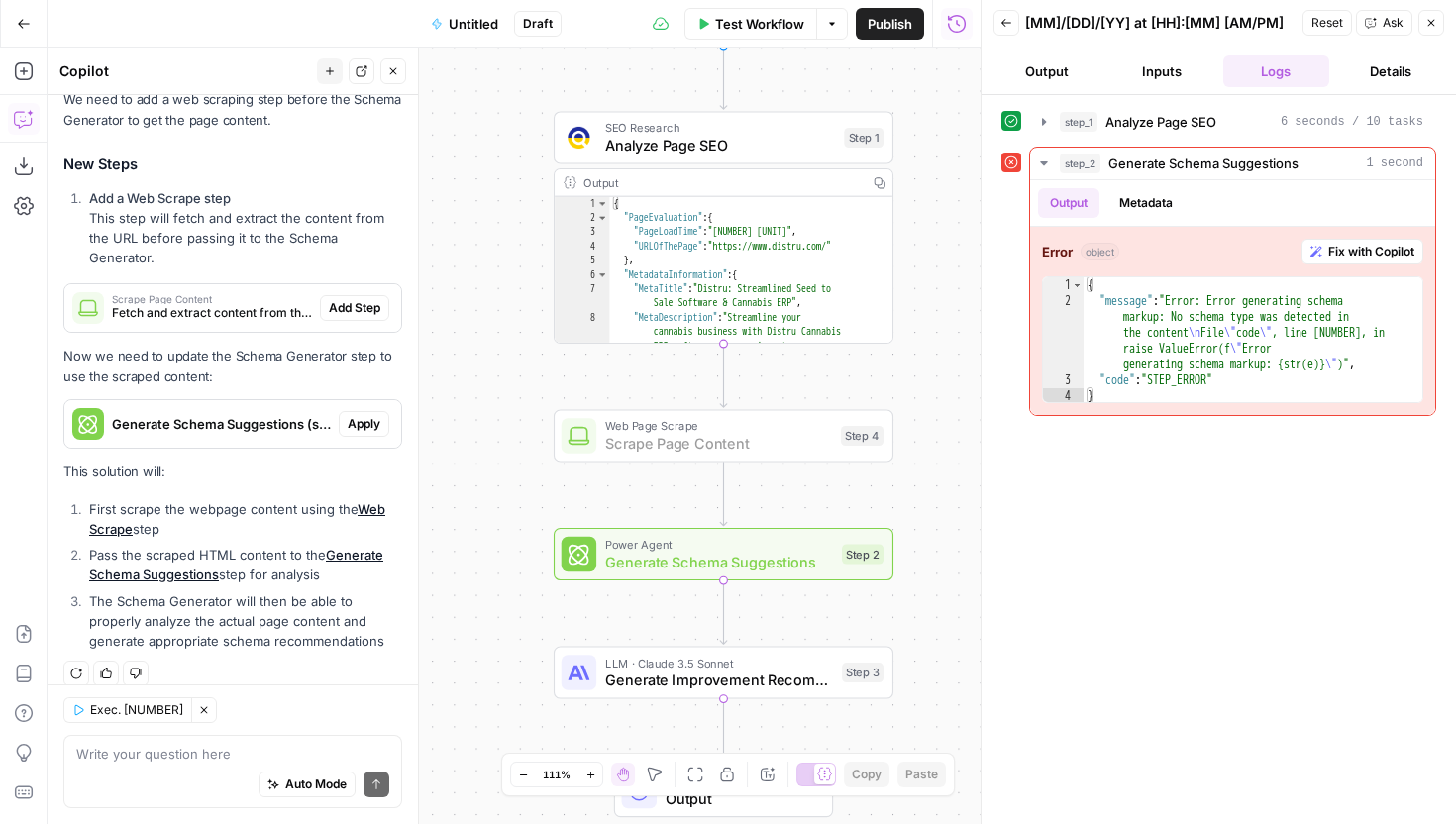 click on "Add Step" at bounding box center [355, 308] 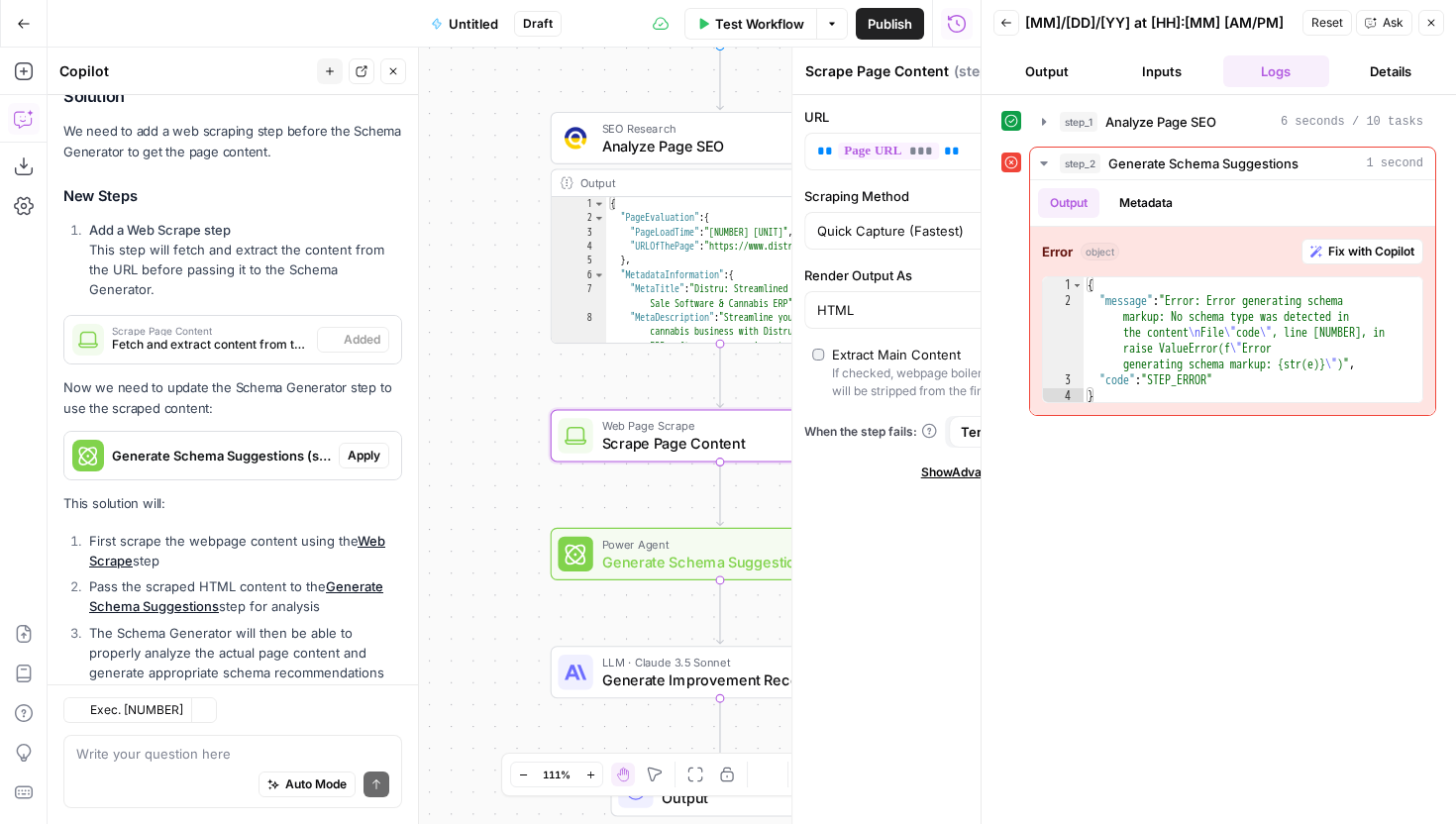 scroll, scrollTop: 389, scrollLeft: 0, axis: vertical 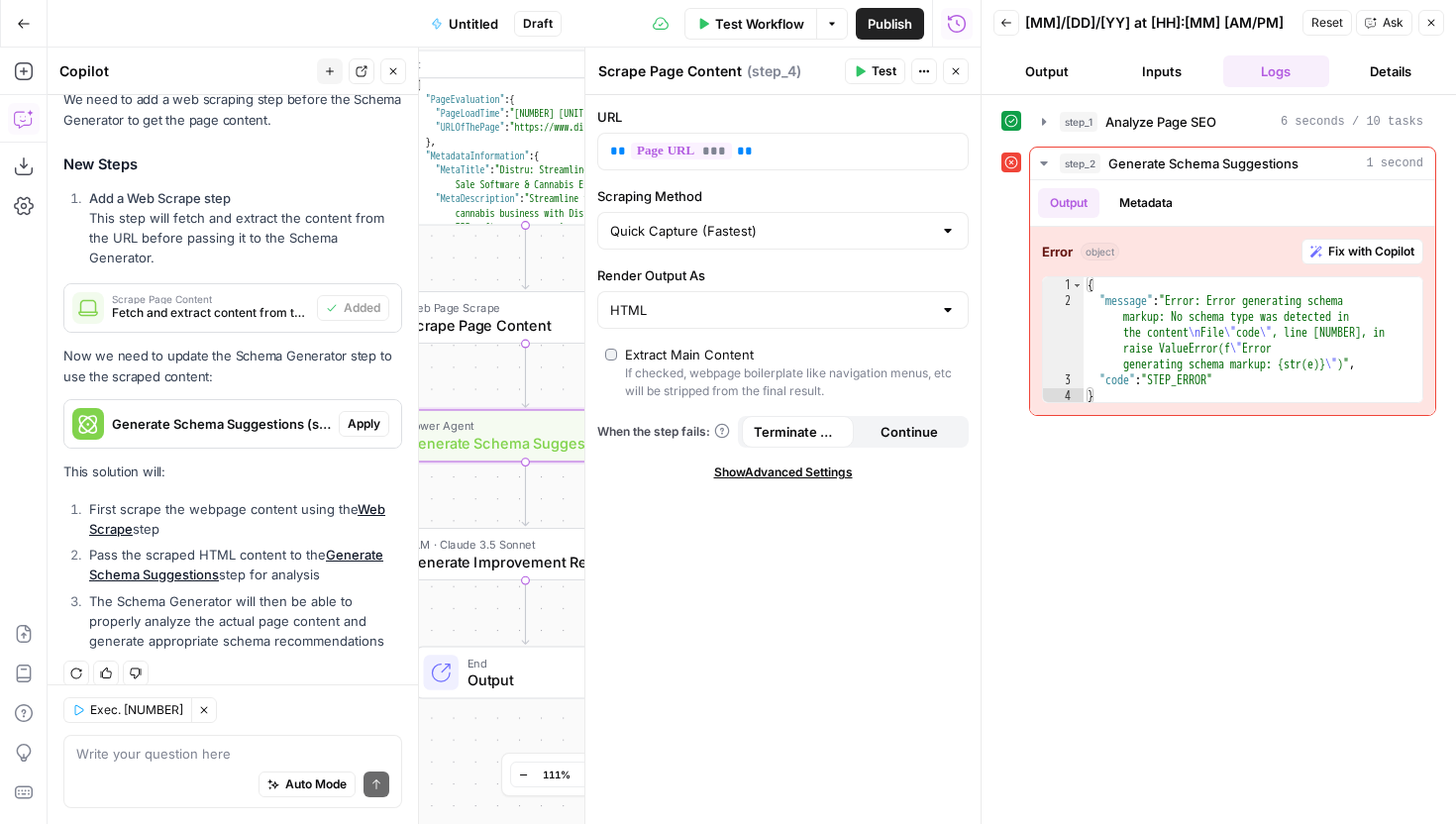 click on "Apply" at bounding box center (364, 424) 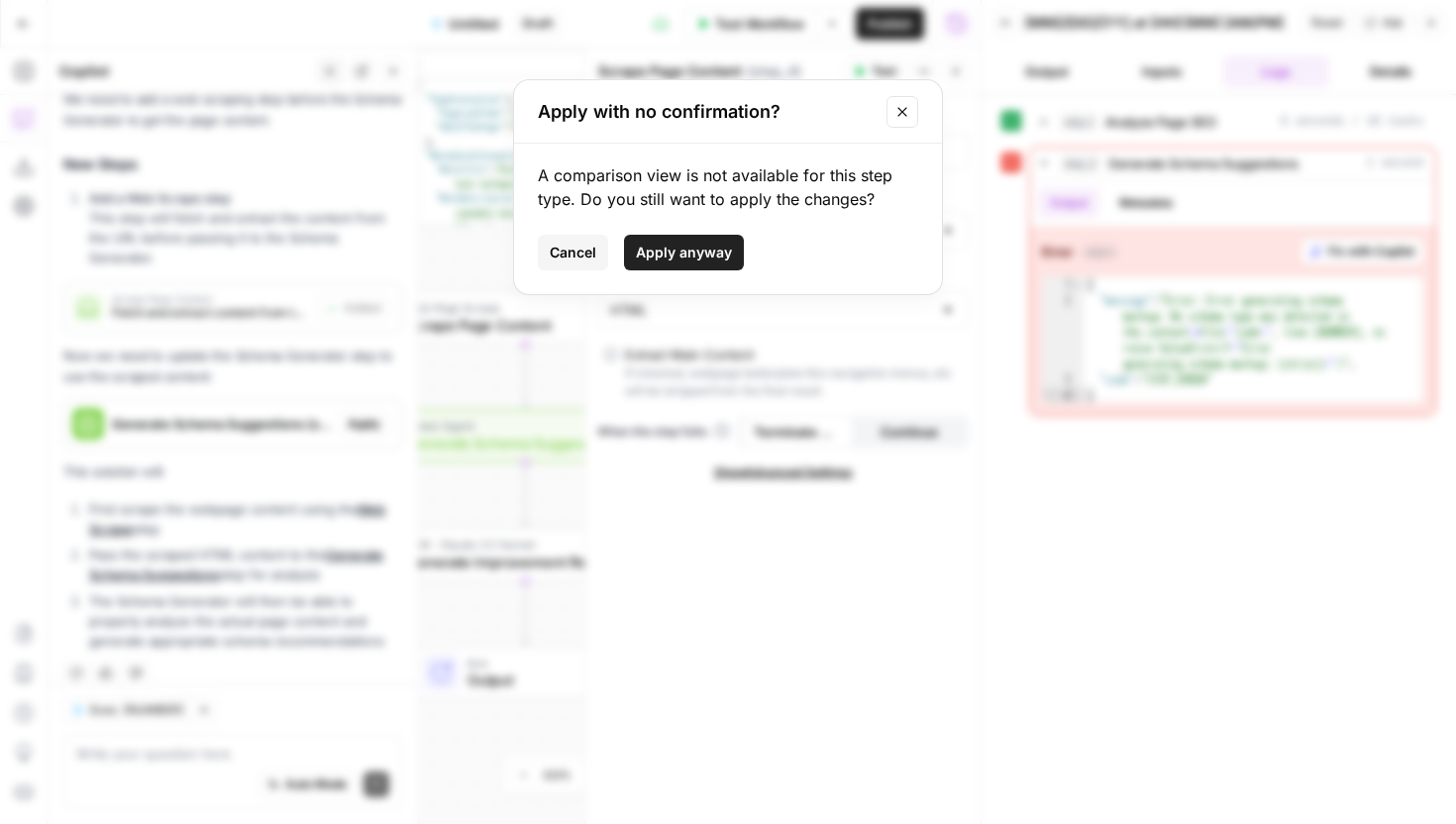 click 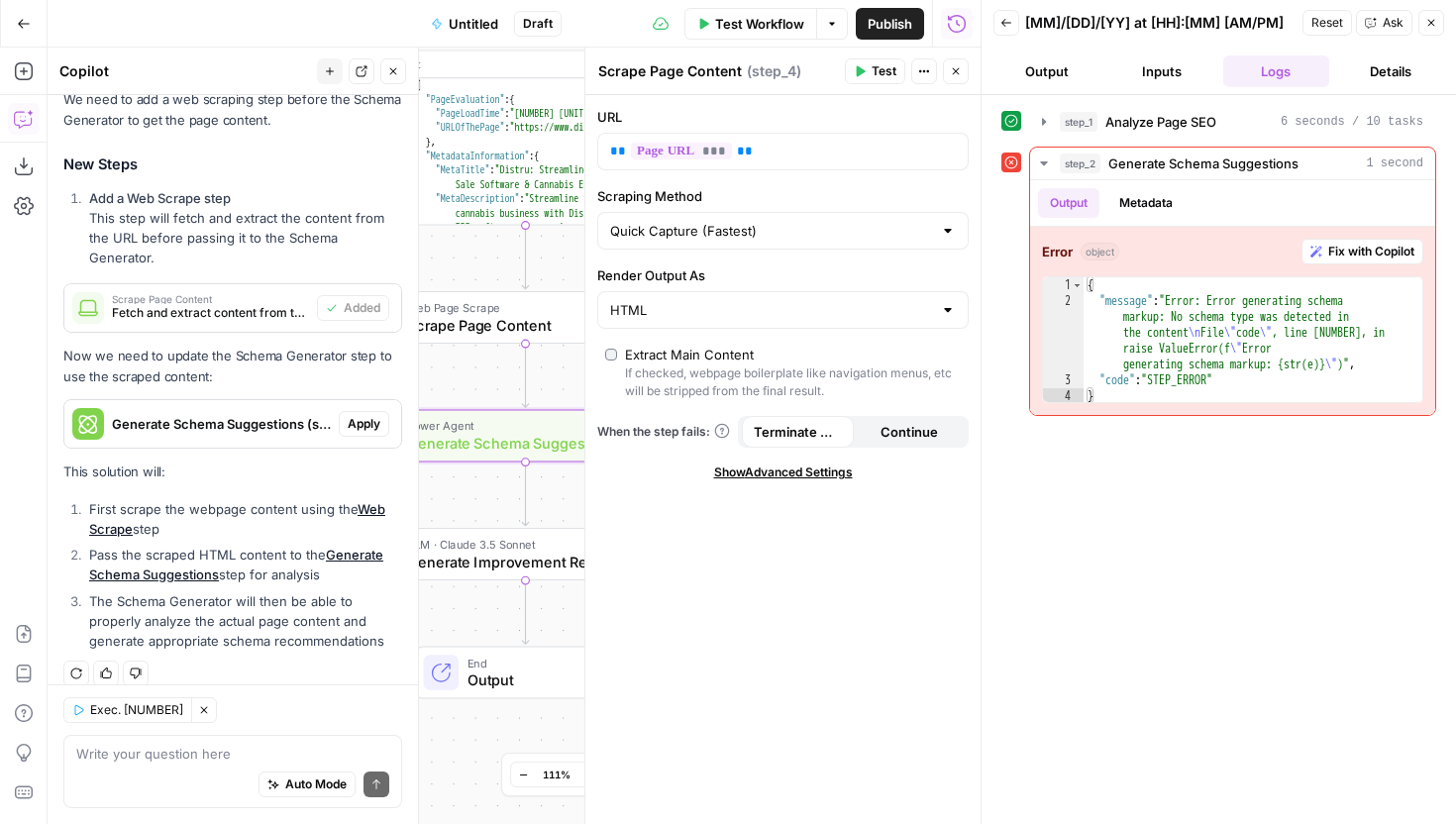 click on "Apply" at bounding box center (364, 424) 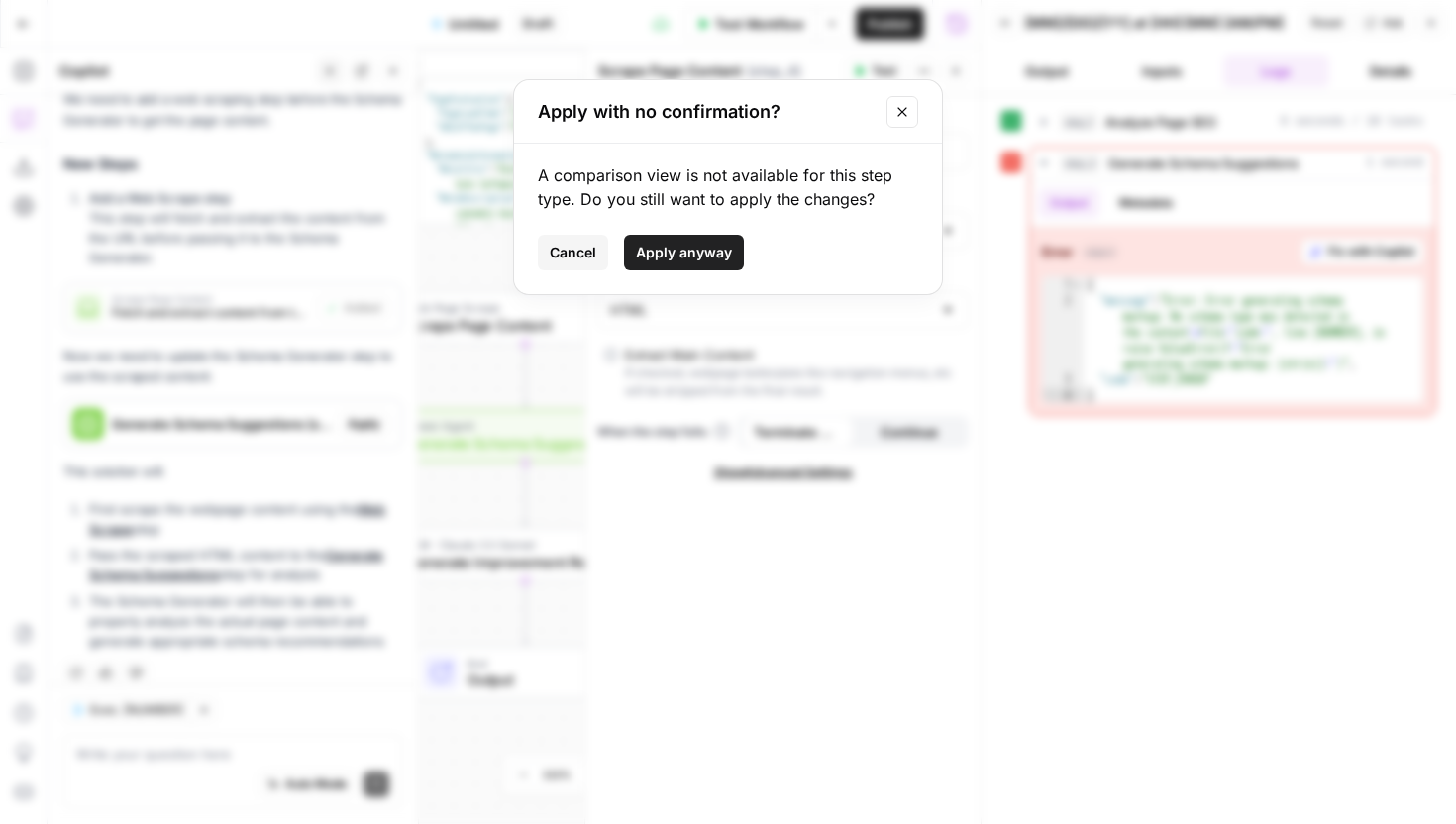 click on "Apply anyway" at bounding box center [683, 253] 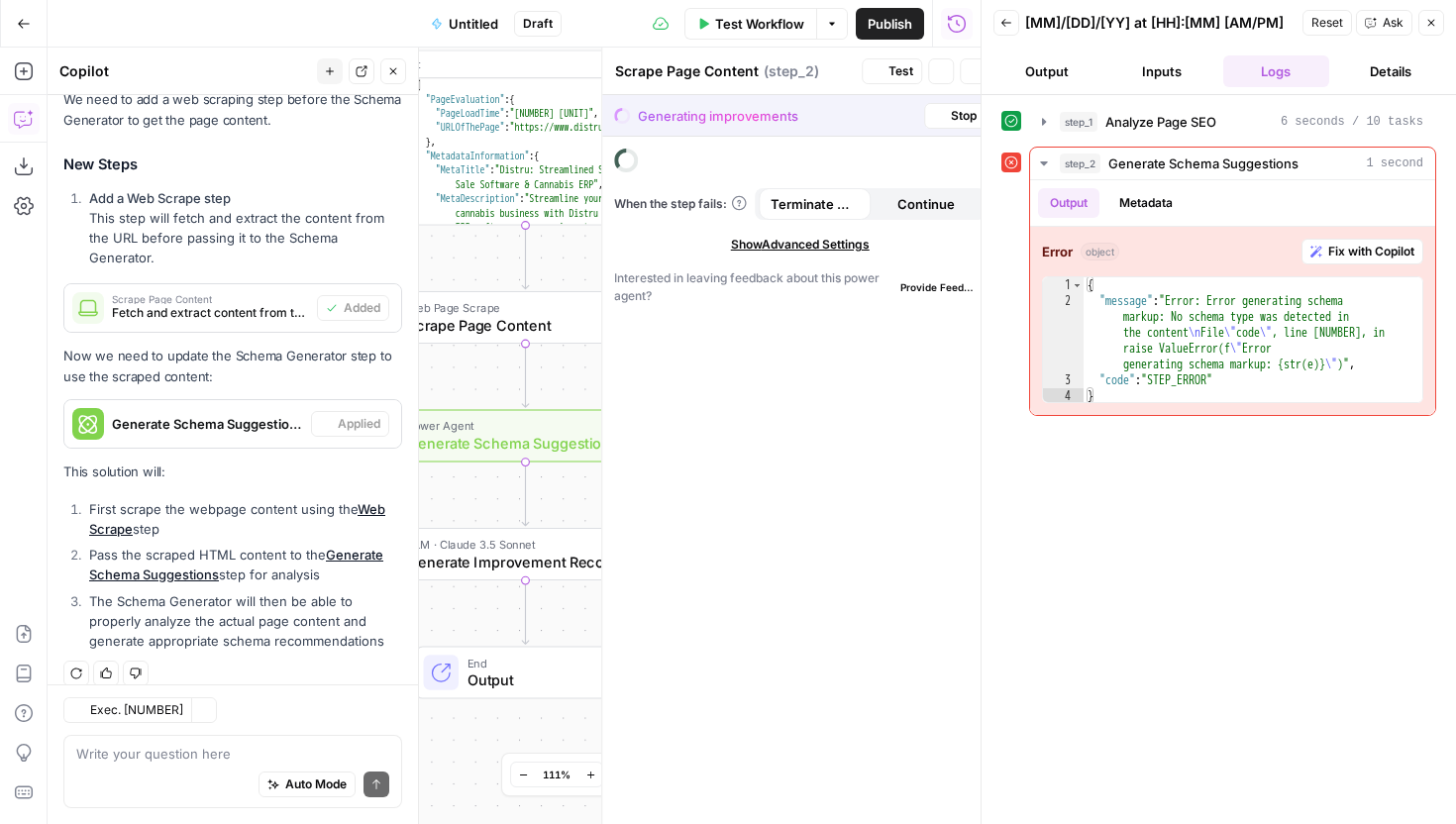 type on "Generate Schema Suggestions" 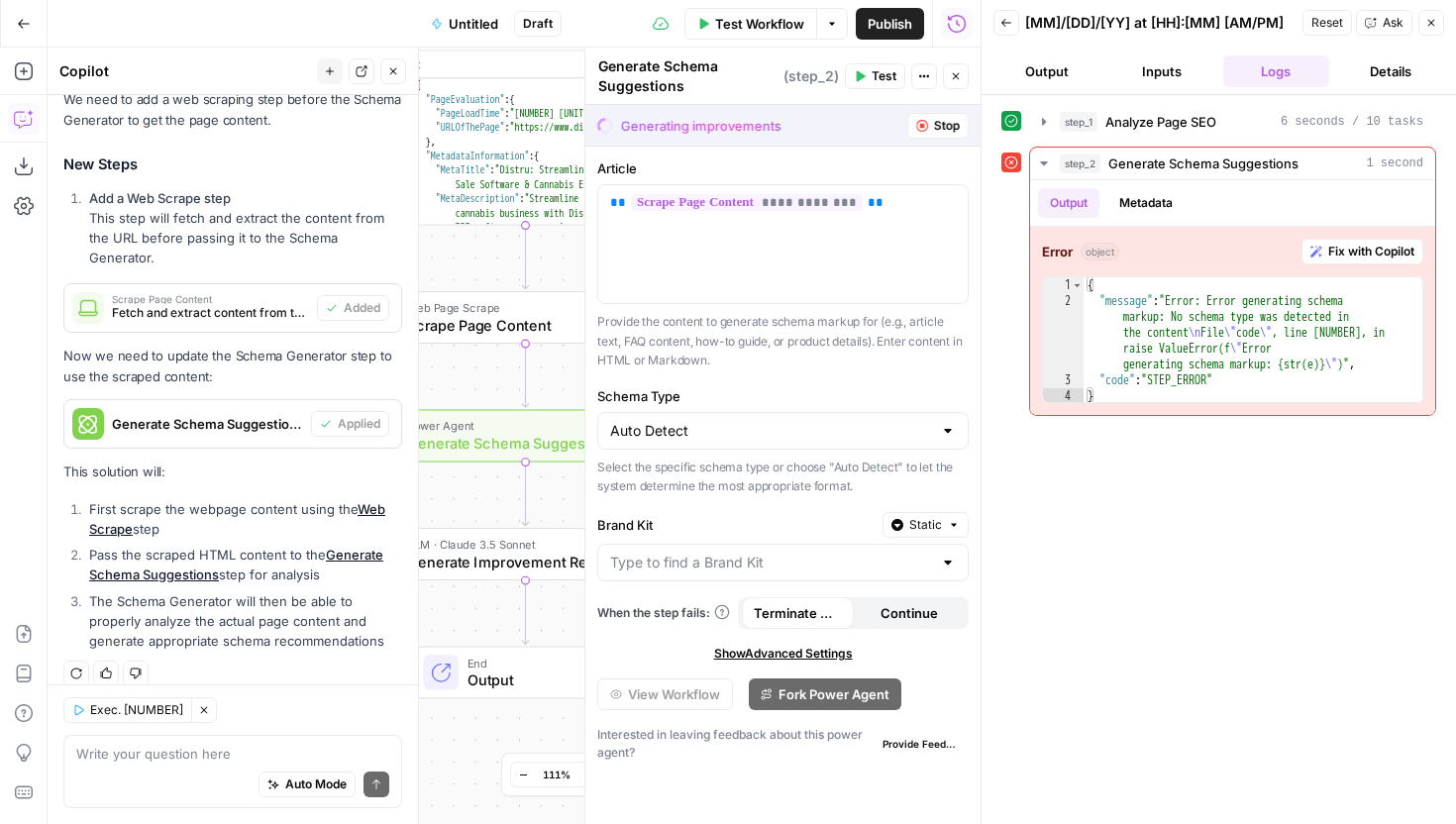 click on "Publish" at bounding box center [889, 24] 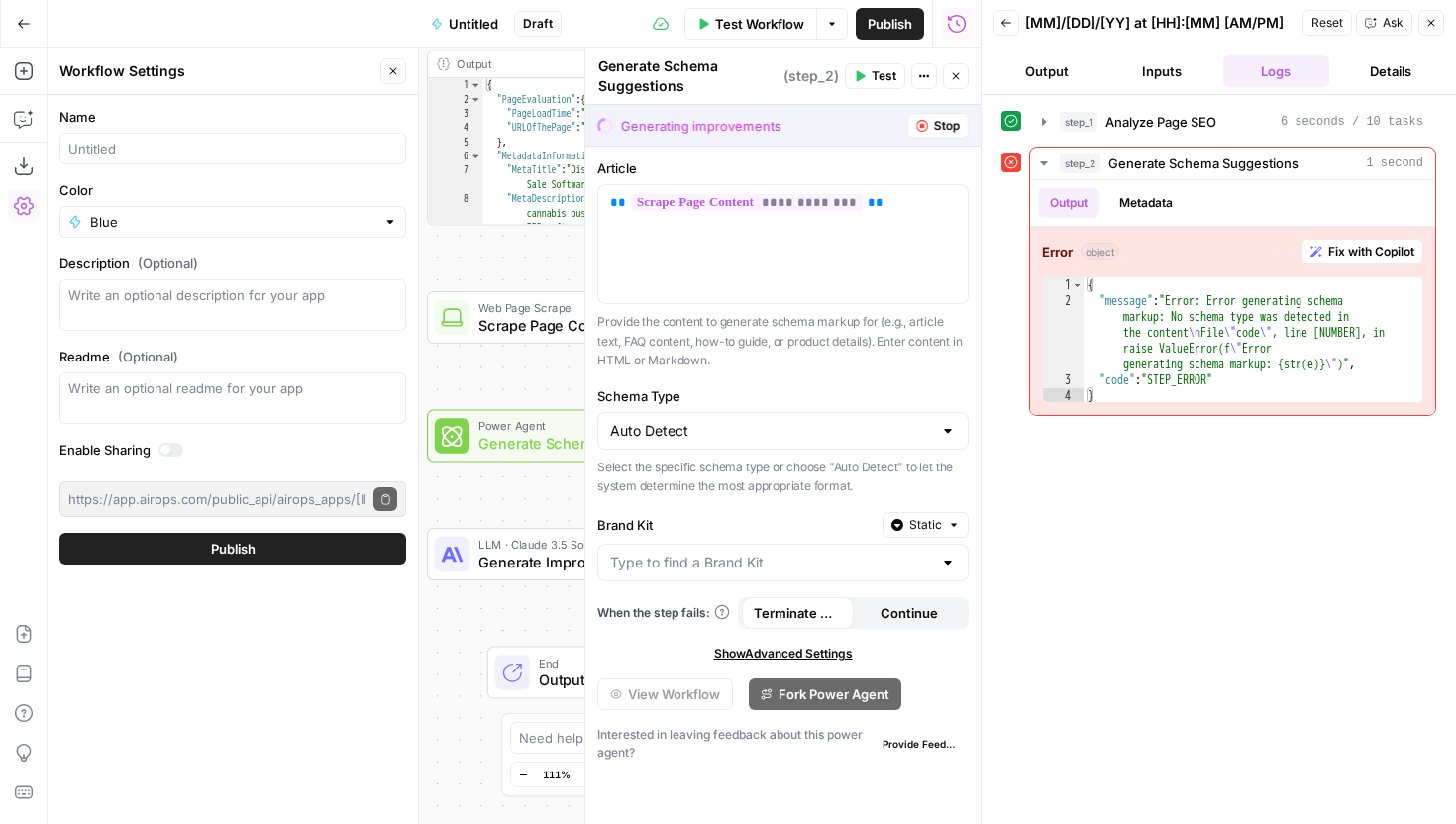 click on "Untitled" at bounding box center (473, 24) 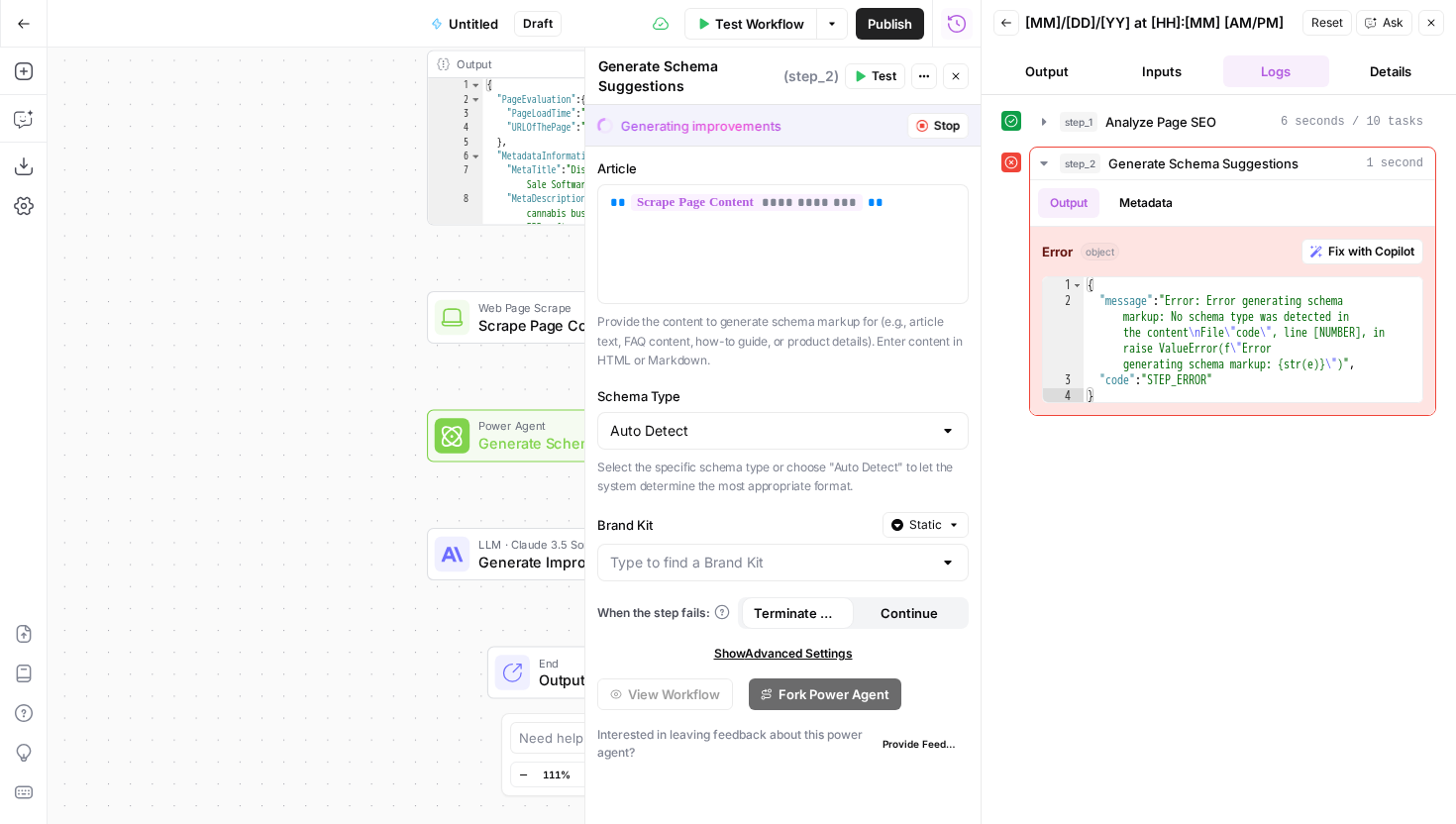 click on "Untitled" at bounding box center [473, 24] 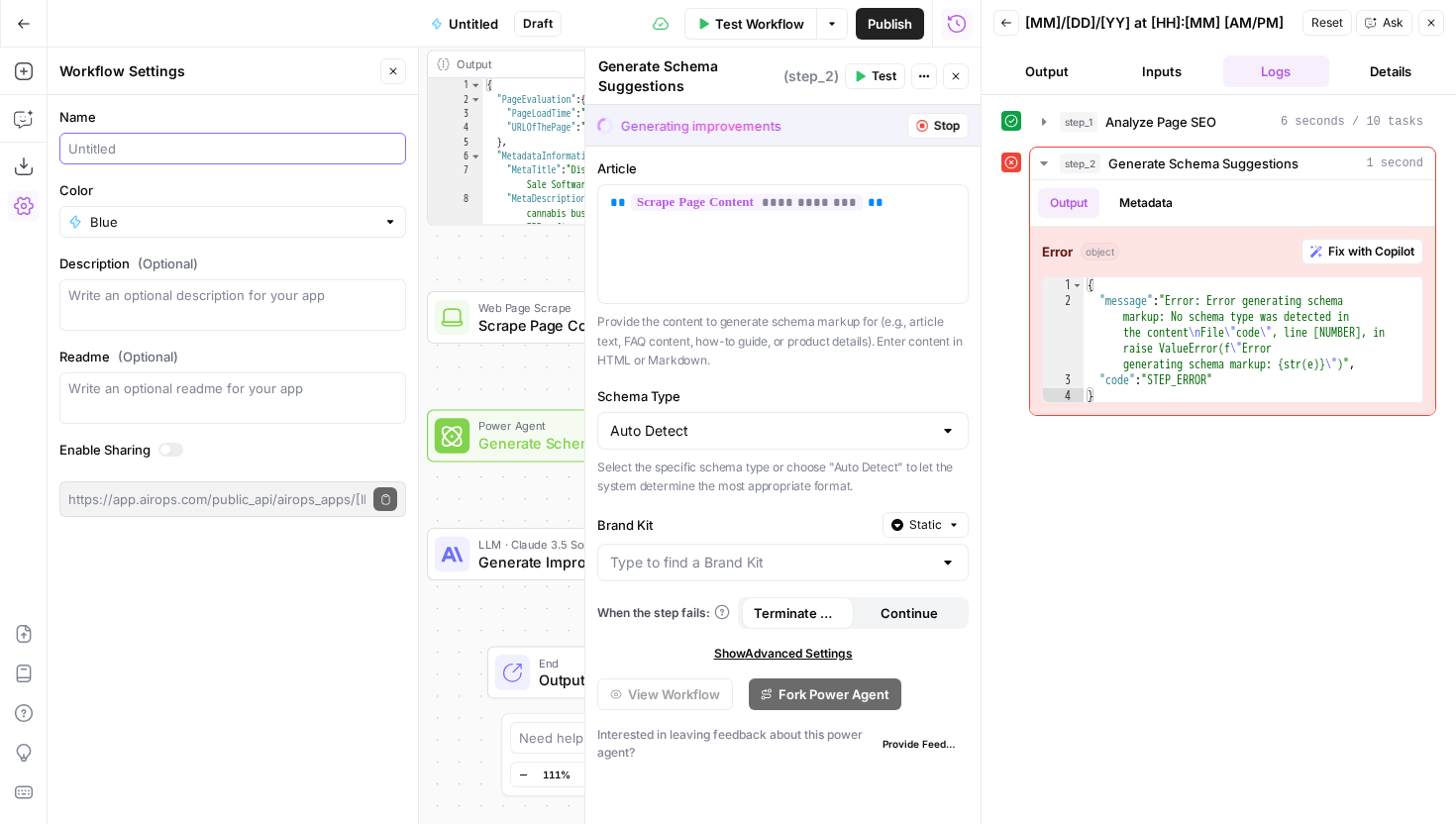 click on "Name" at bounding box center (233, 149) 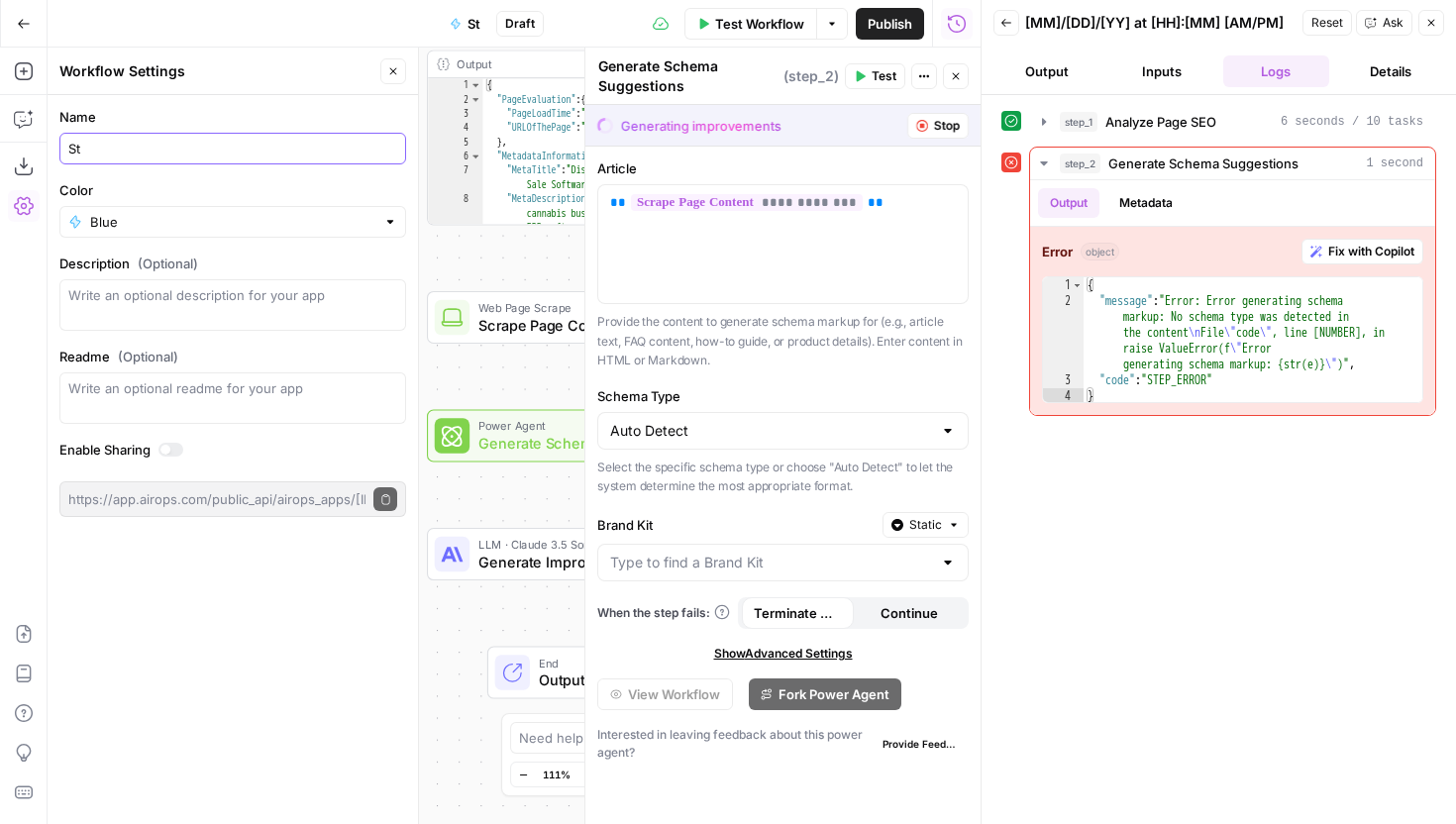 type on "S" 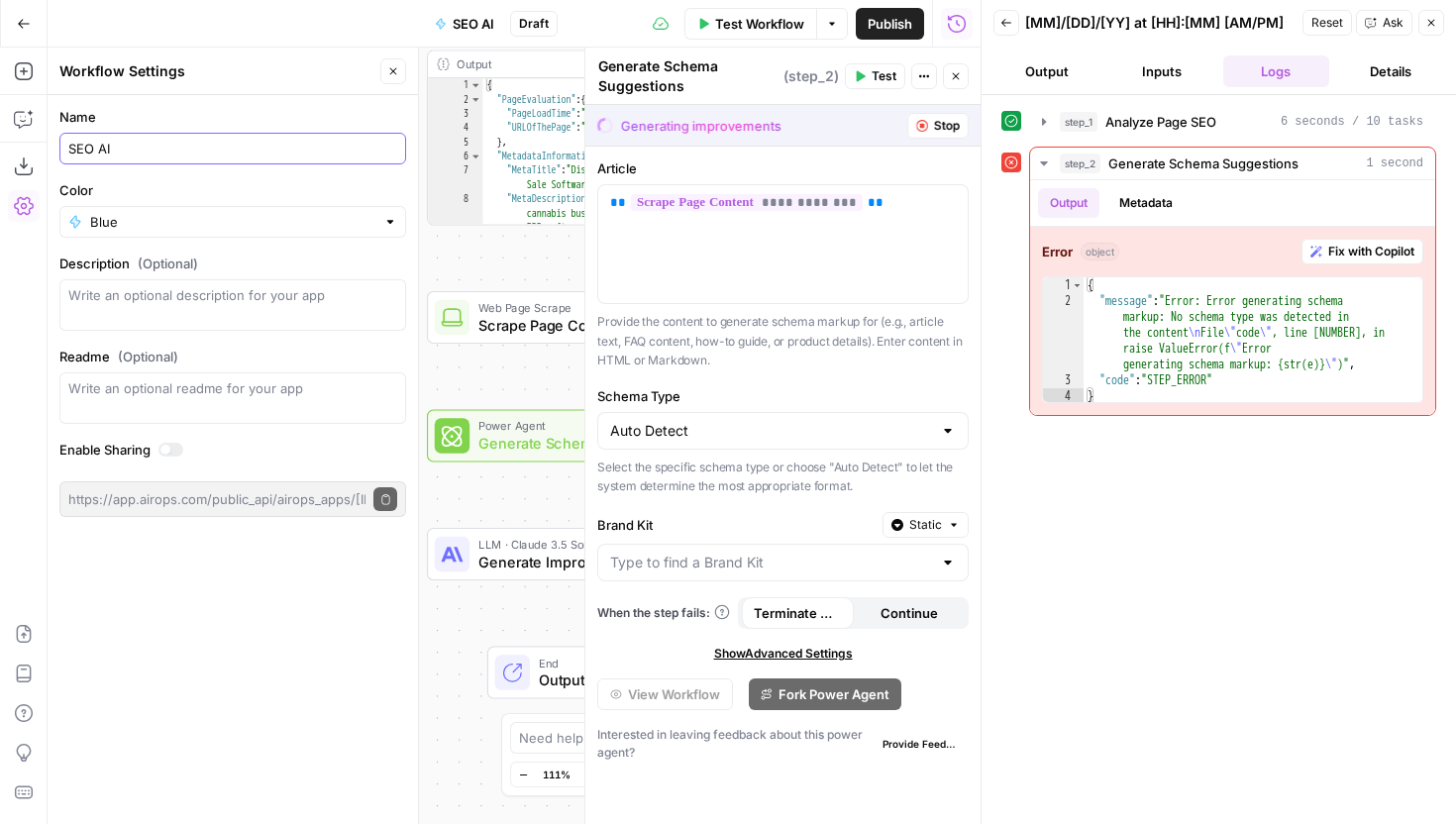 type on "SEO AI" 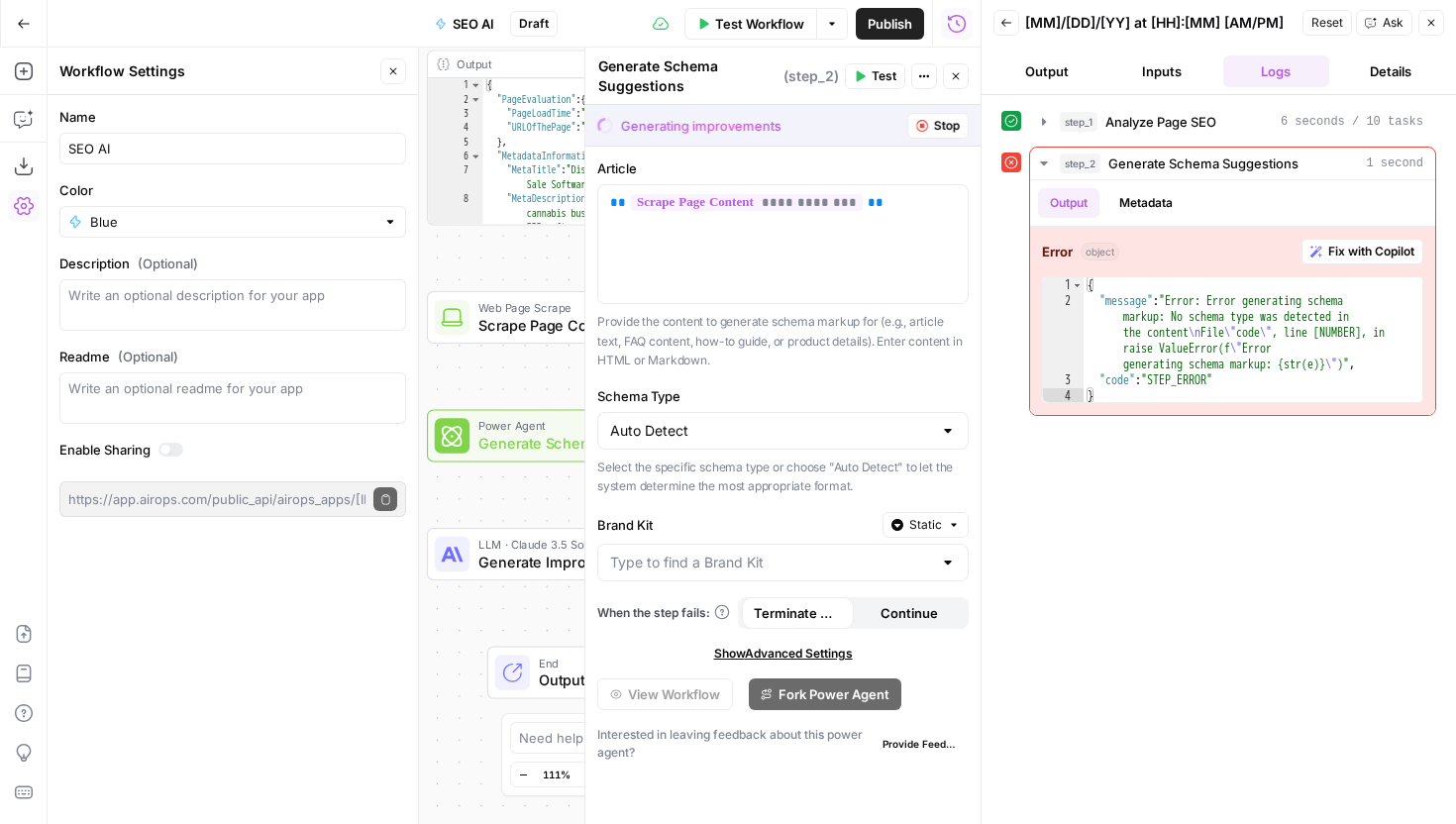 click on "Publish" at bounding box center [889, 24] 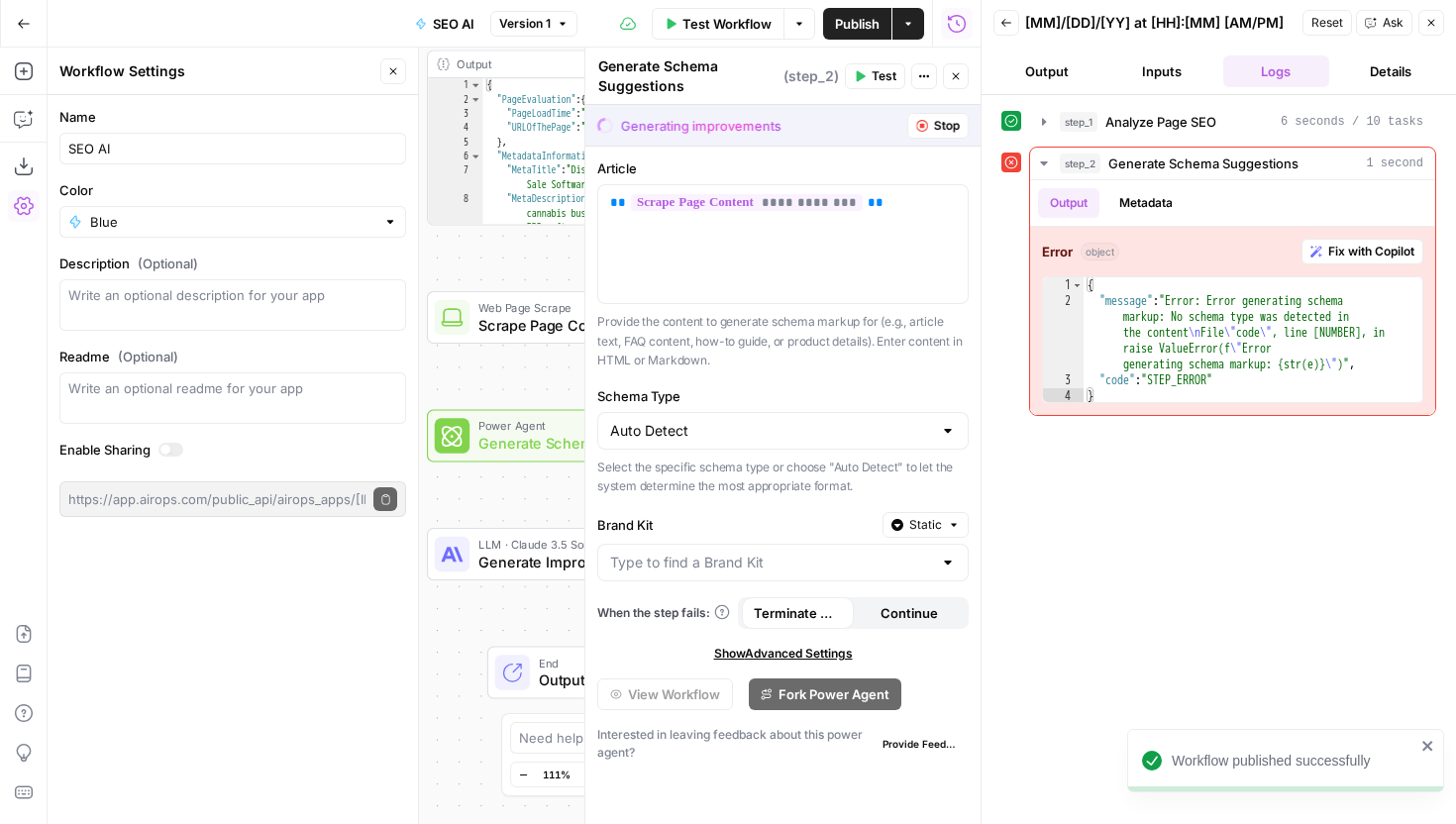 click on "Close" at bounding box center [393, 71] 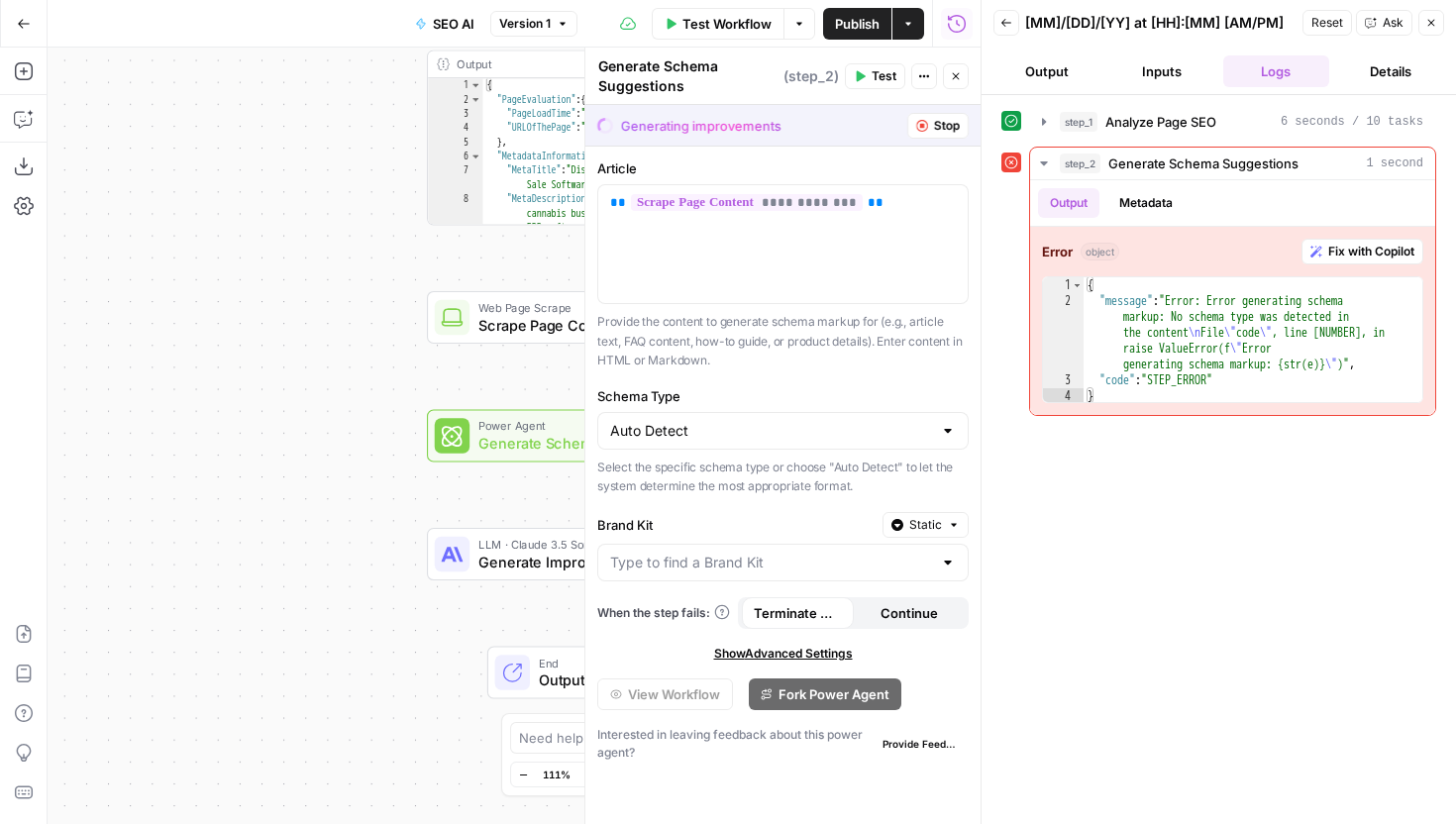 click 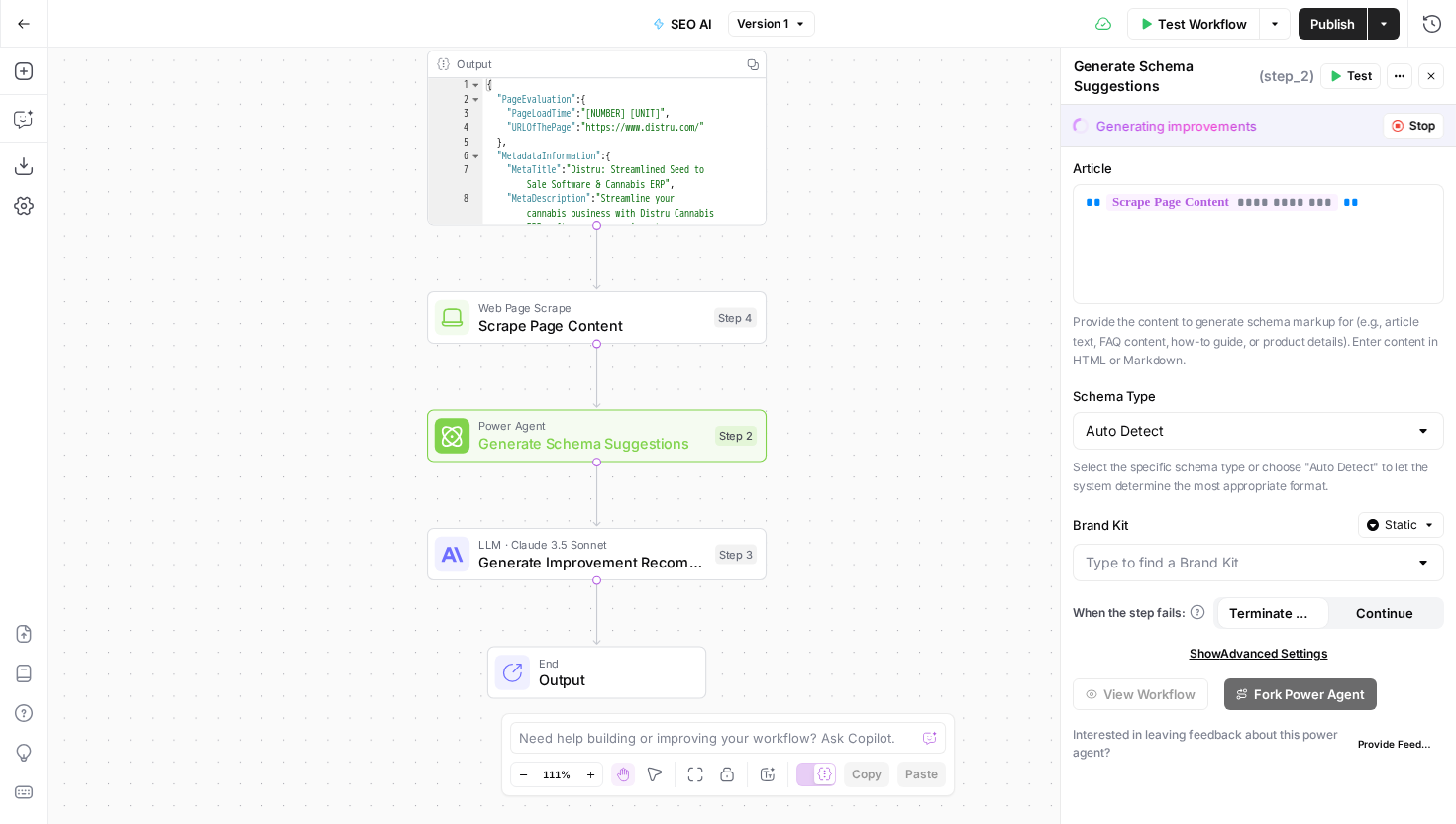 click on "Test Workflow" at bounding box center [1202, 24] 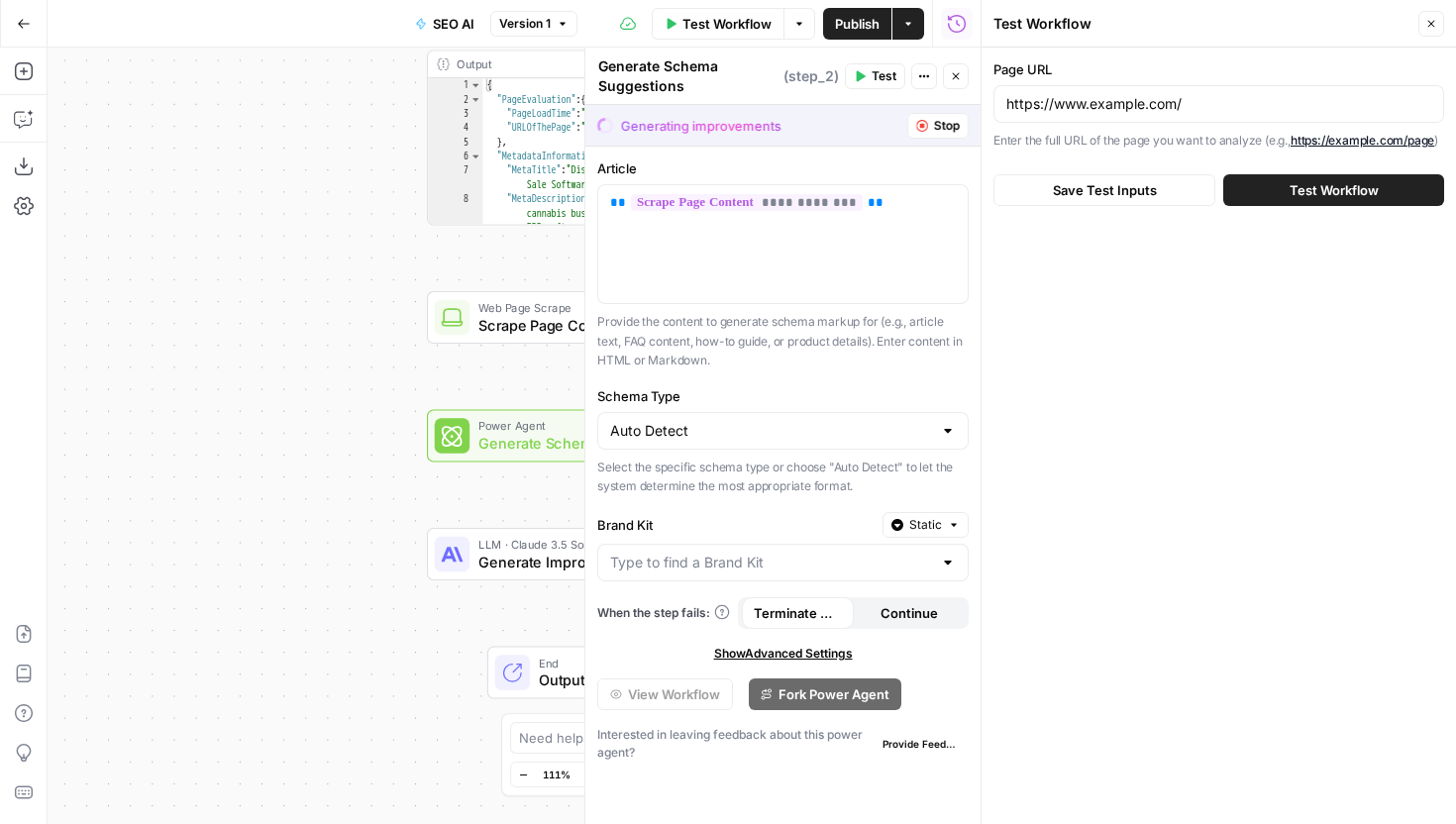 click on "Test Workflow" at bounding box center [1334, 190] 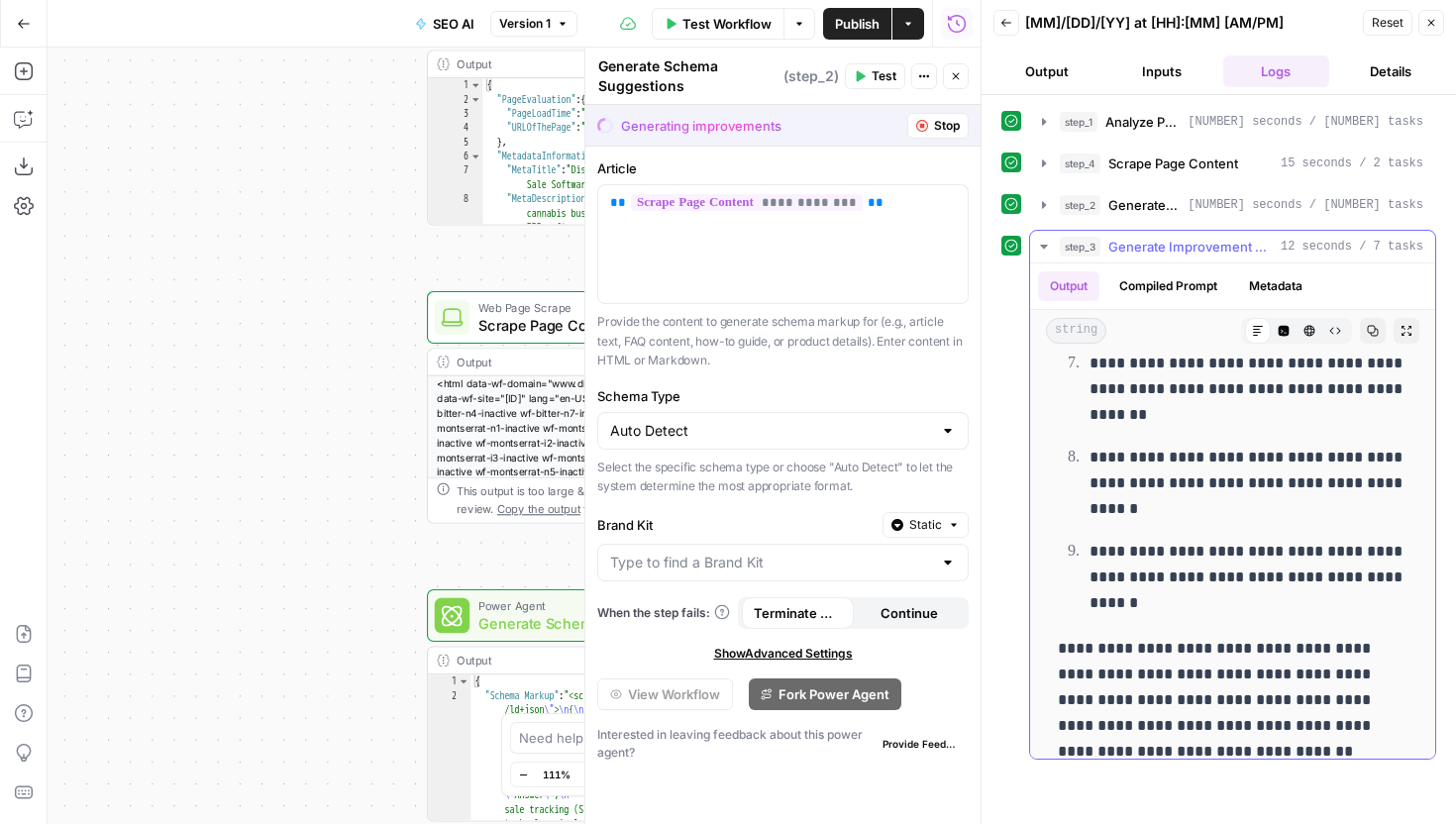 scroll, scrollTop: 2762, scrollLeft: 0, axis: vertical 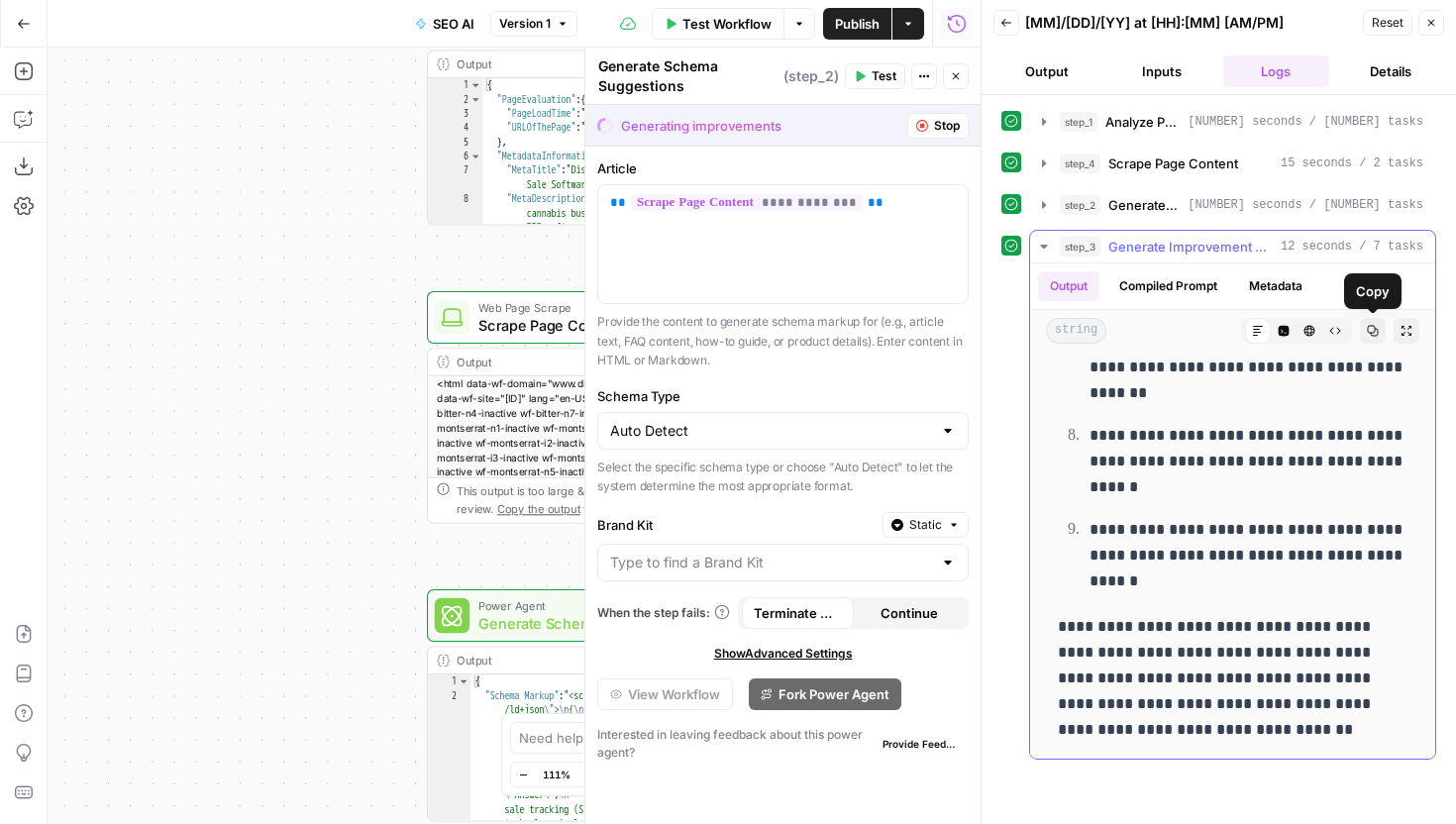 click 